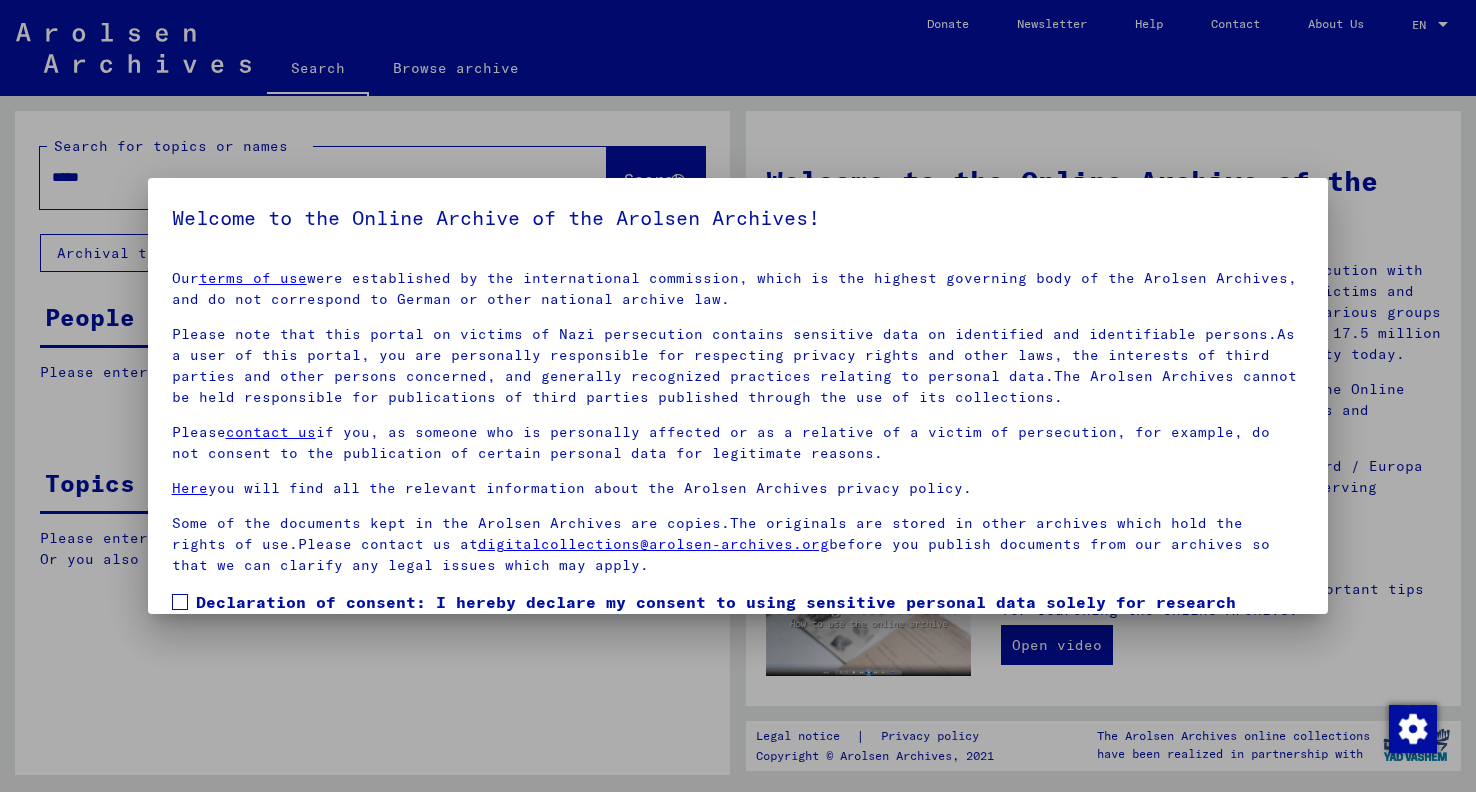 scroll, scrollTop: 0, scrollLeft: 0, axis: both 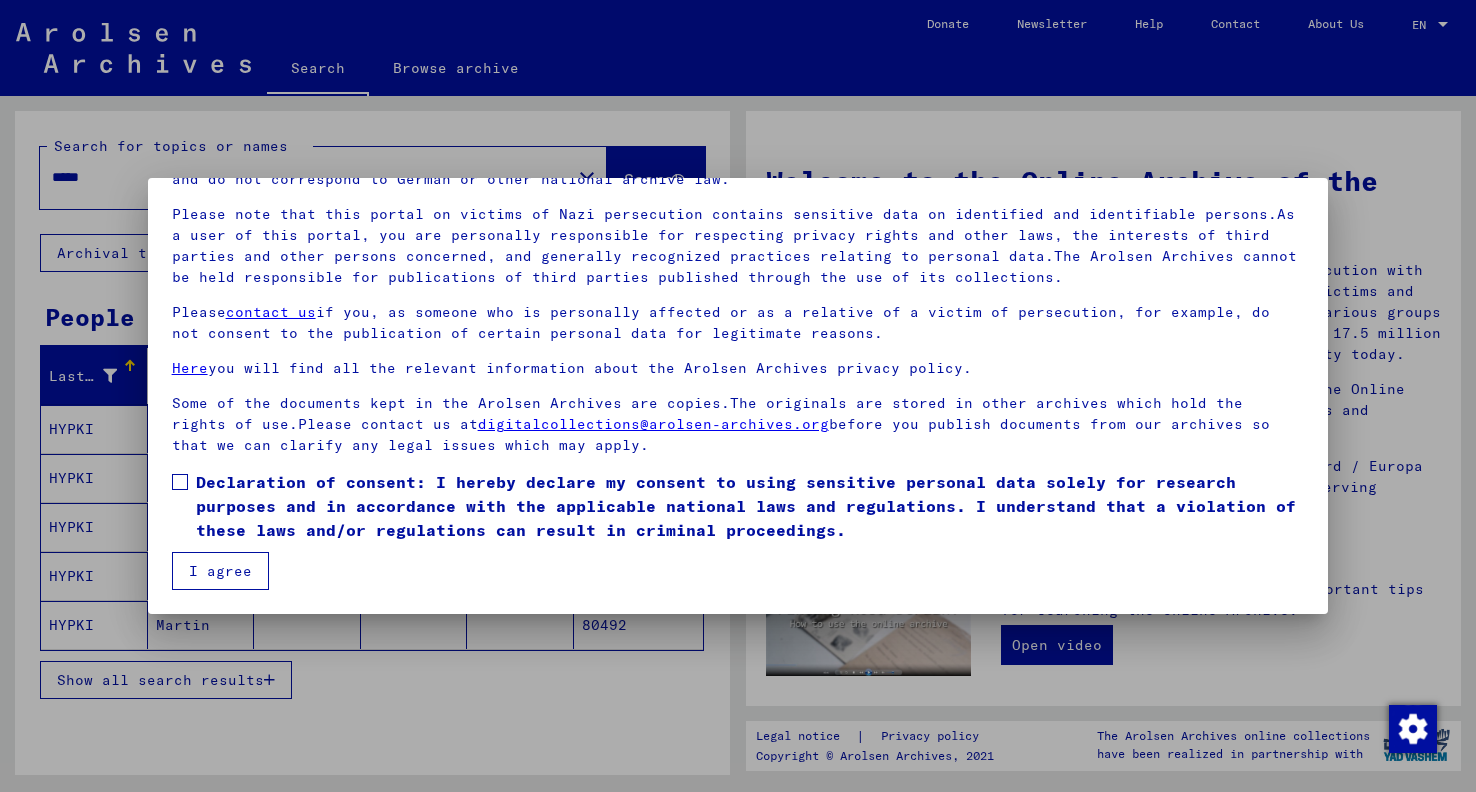 click on "Declaration of consent: I hereby declare my consent to using sensitive personal data solely for research purposes and in accordance with the applicable national laws and regulations. I understand that a violation of these laws and/or regulations can result in criminal proceedings." at bounding box center (750, 506) 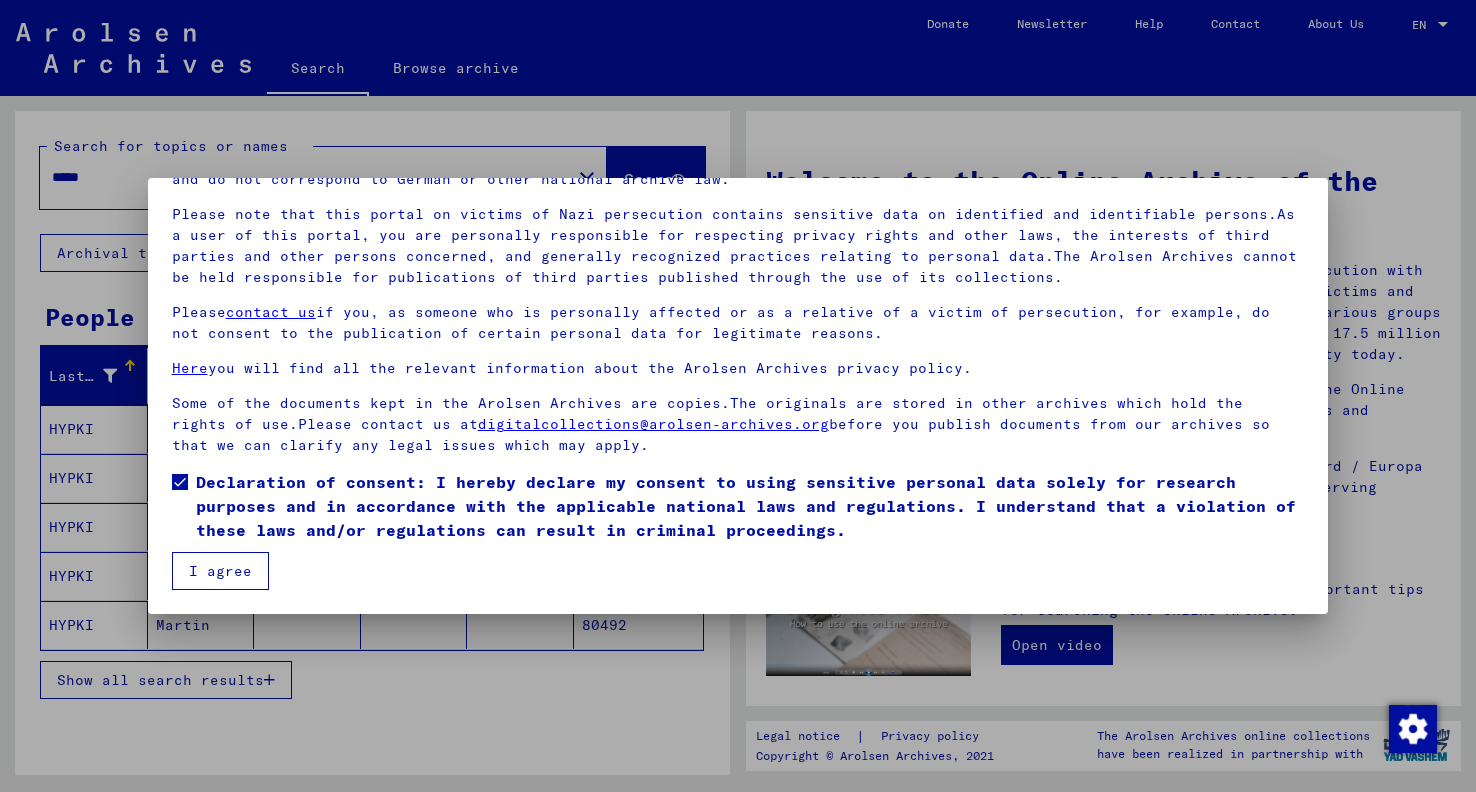 click on "I agree" at bounding box center (220, 571) 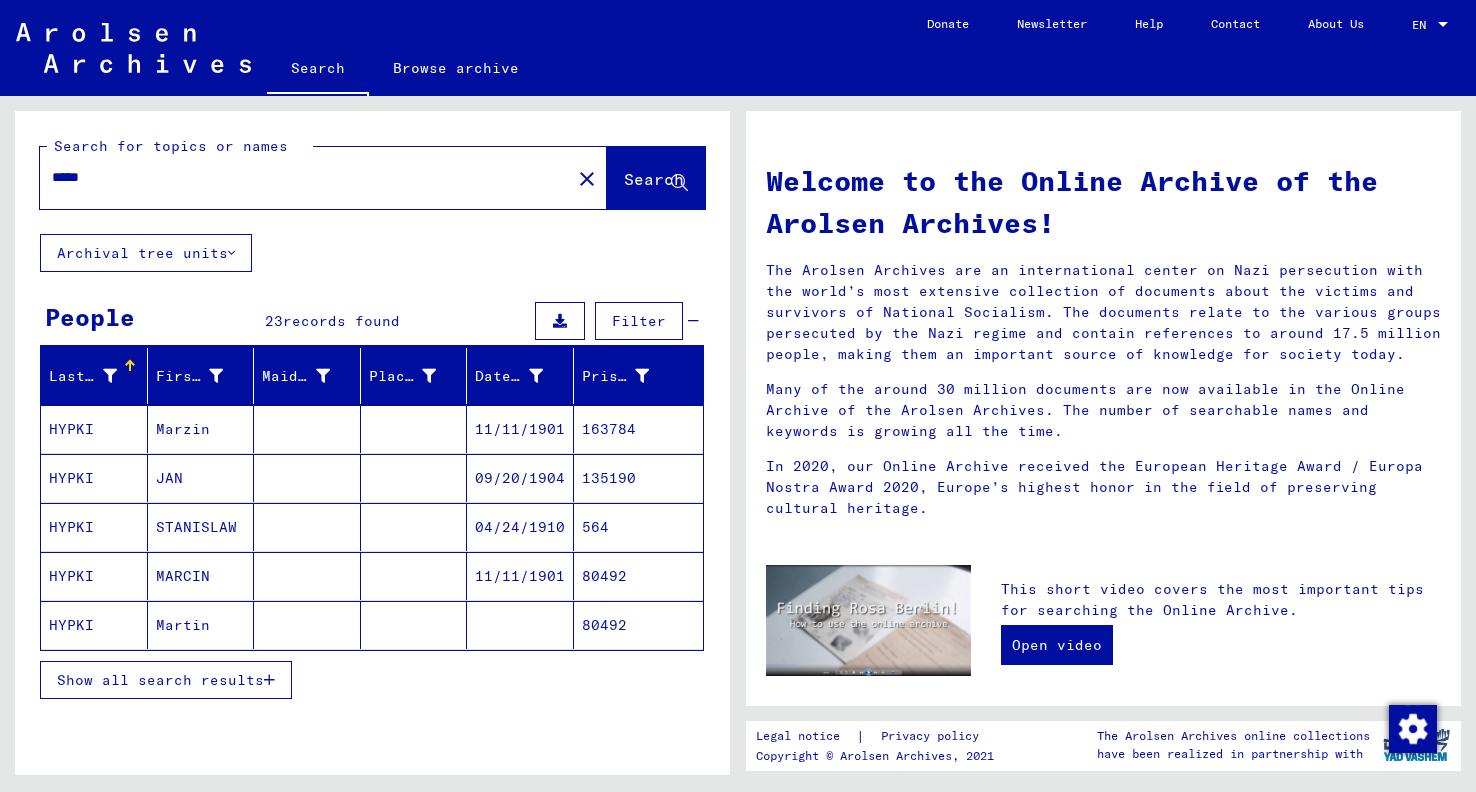 click on "STANISLAW" at bounding box center [201, 576] 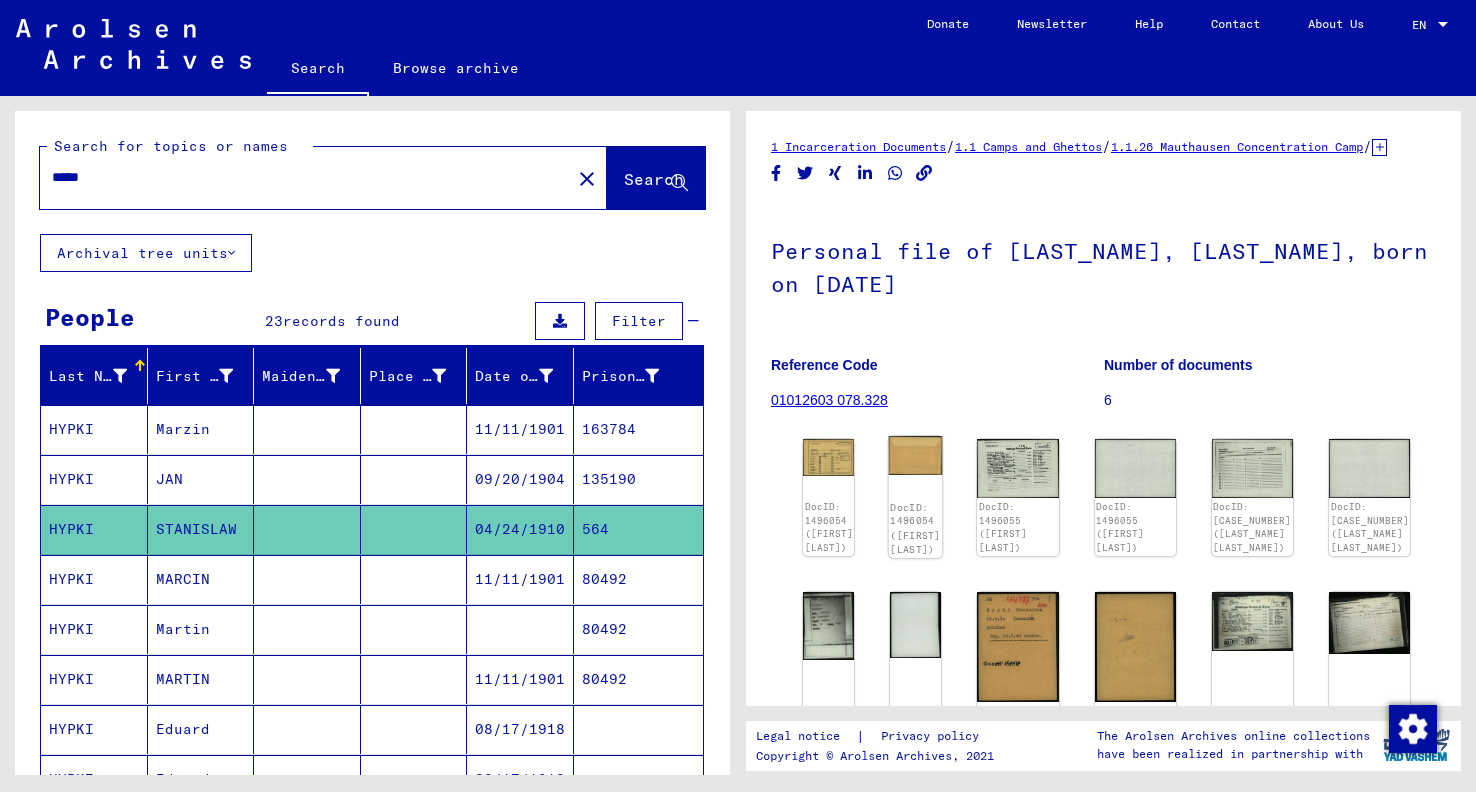 scroll, scrollTop: 0, scrollLeft: 0, axis: both 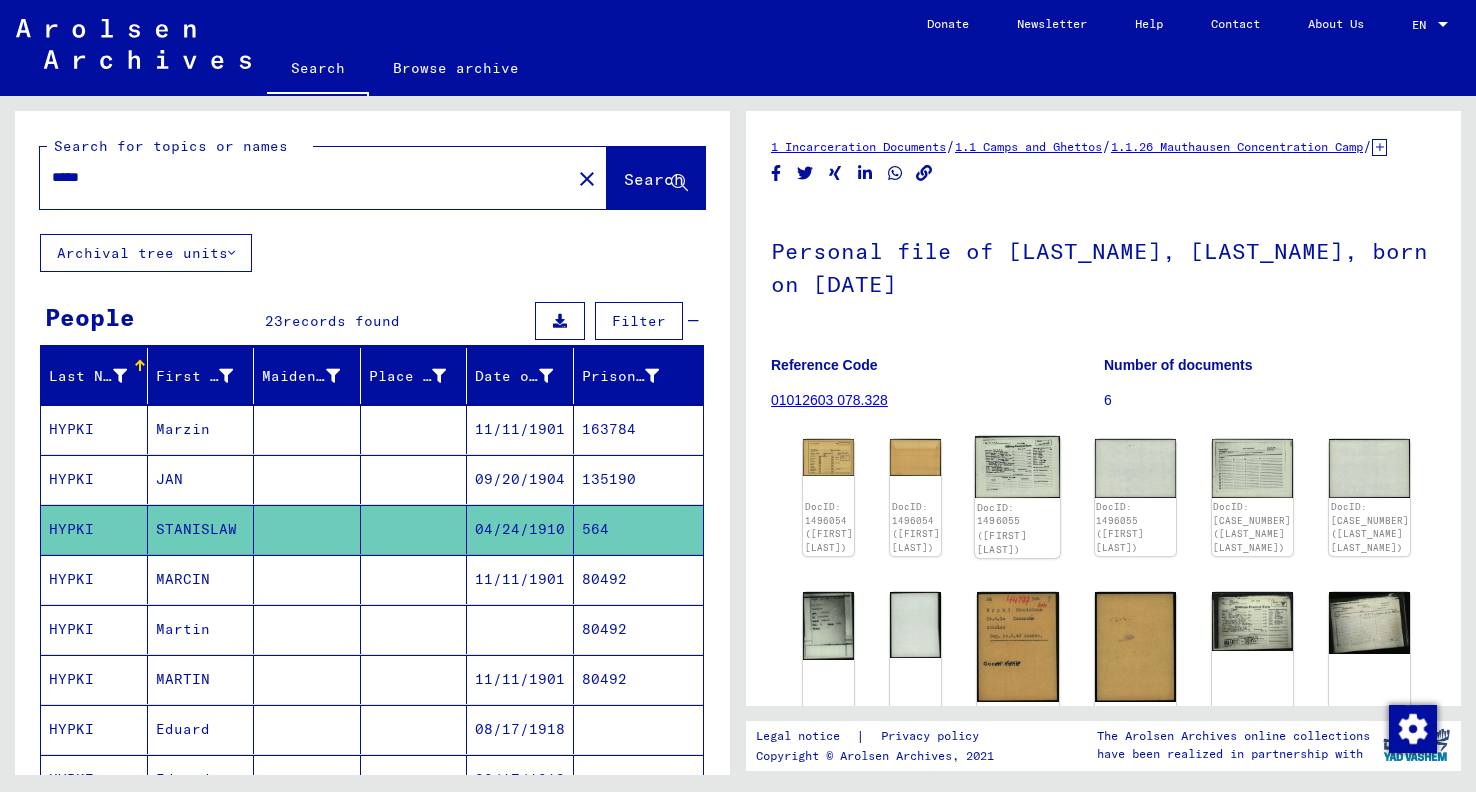 click on "DocID: 1496055 ([FIRST] [LAST])" 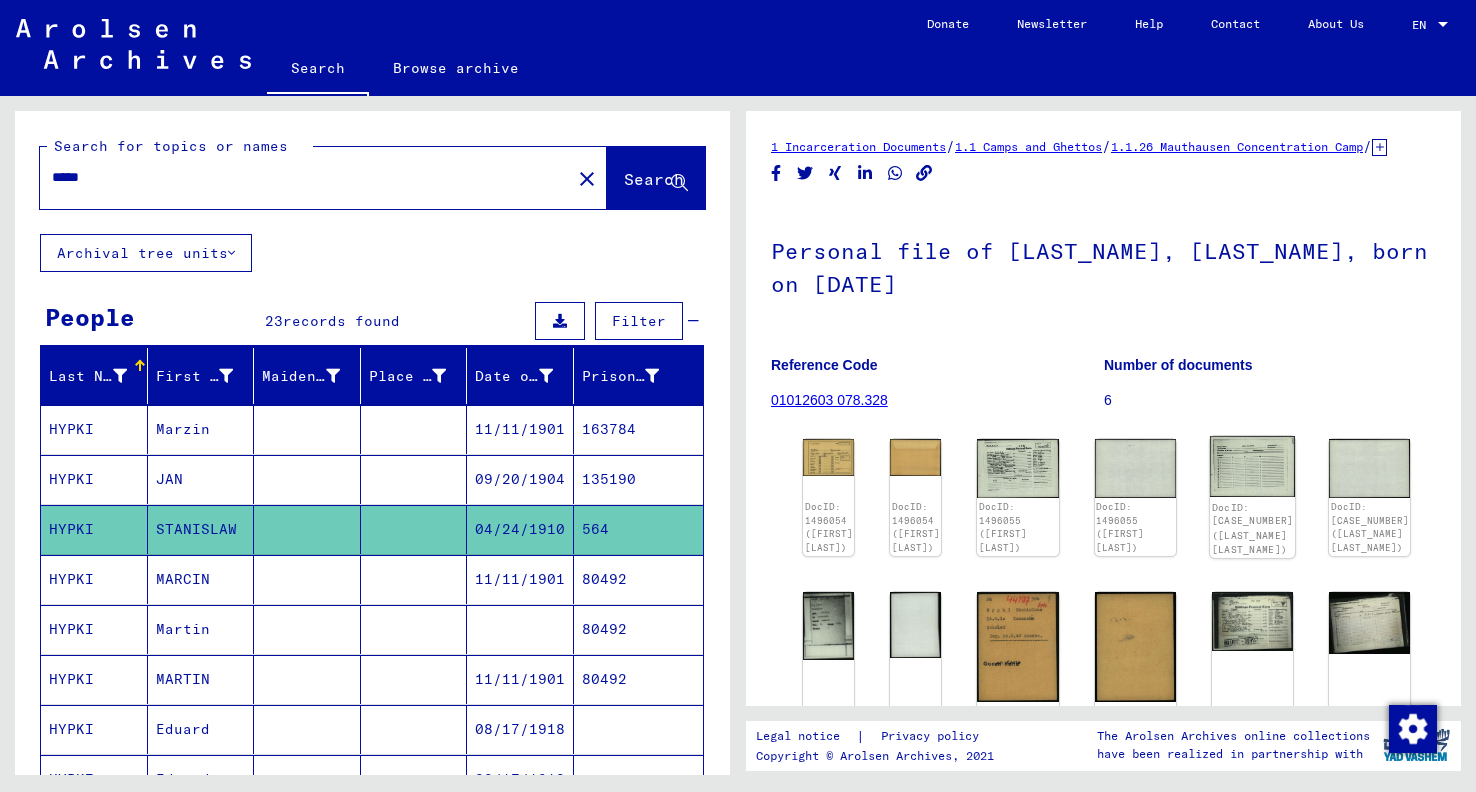 click 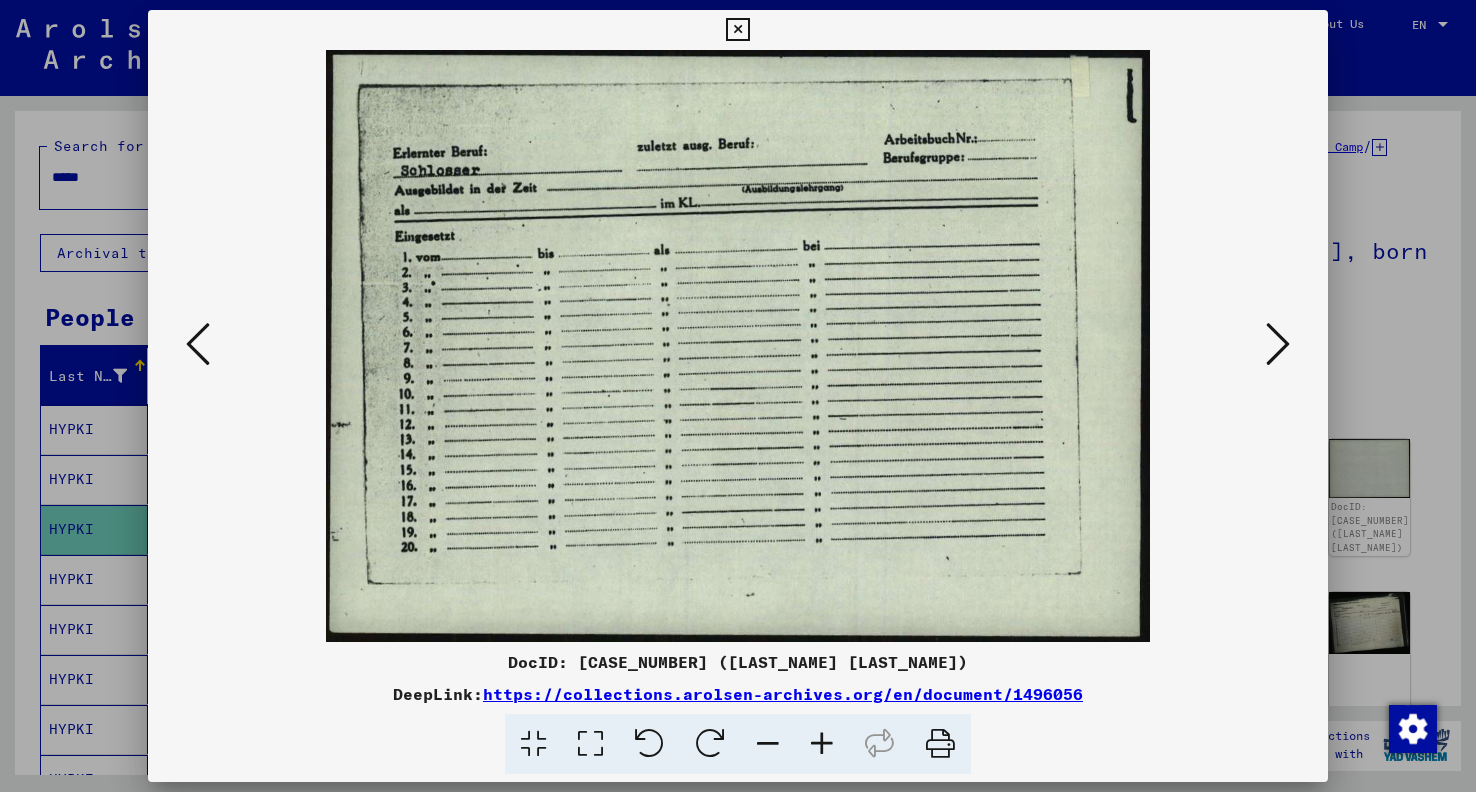 click at bounding box center [940, 744] 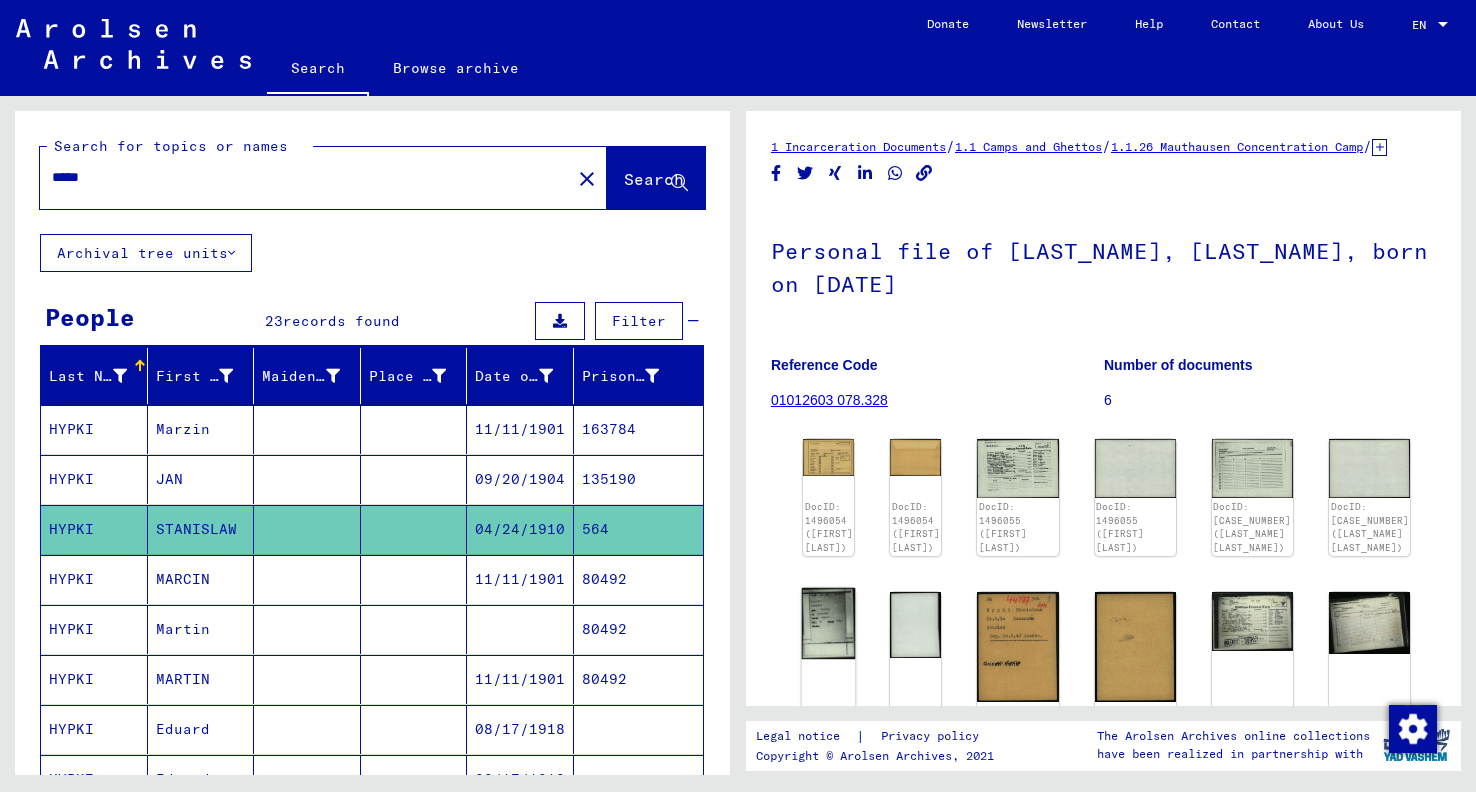 click 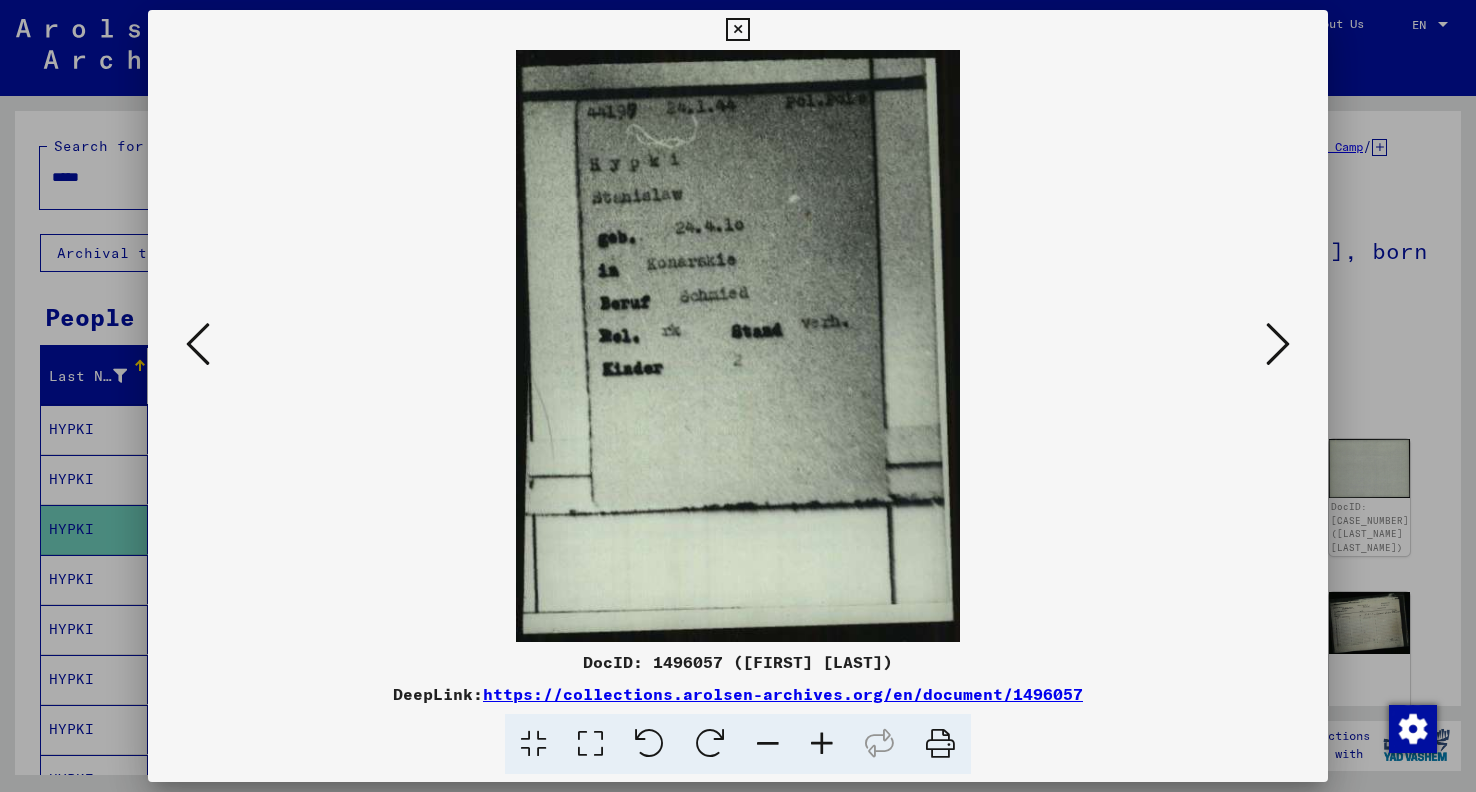 click at bounding box center [940, 744] 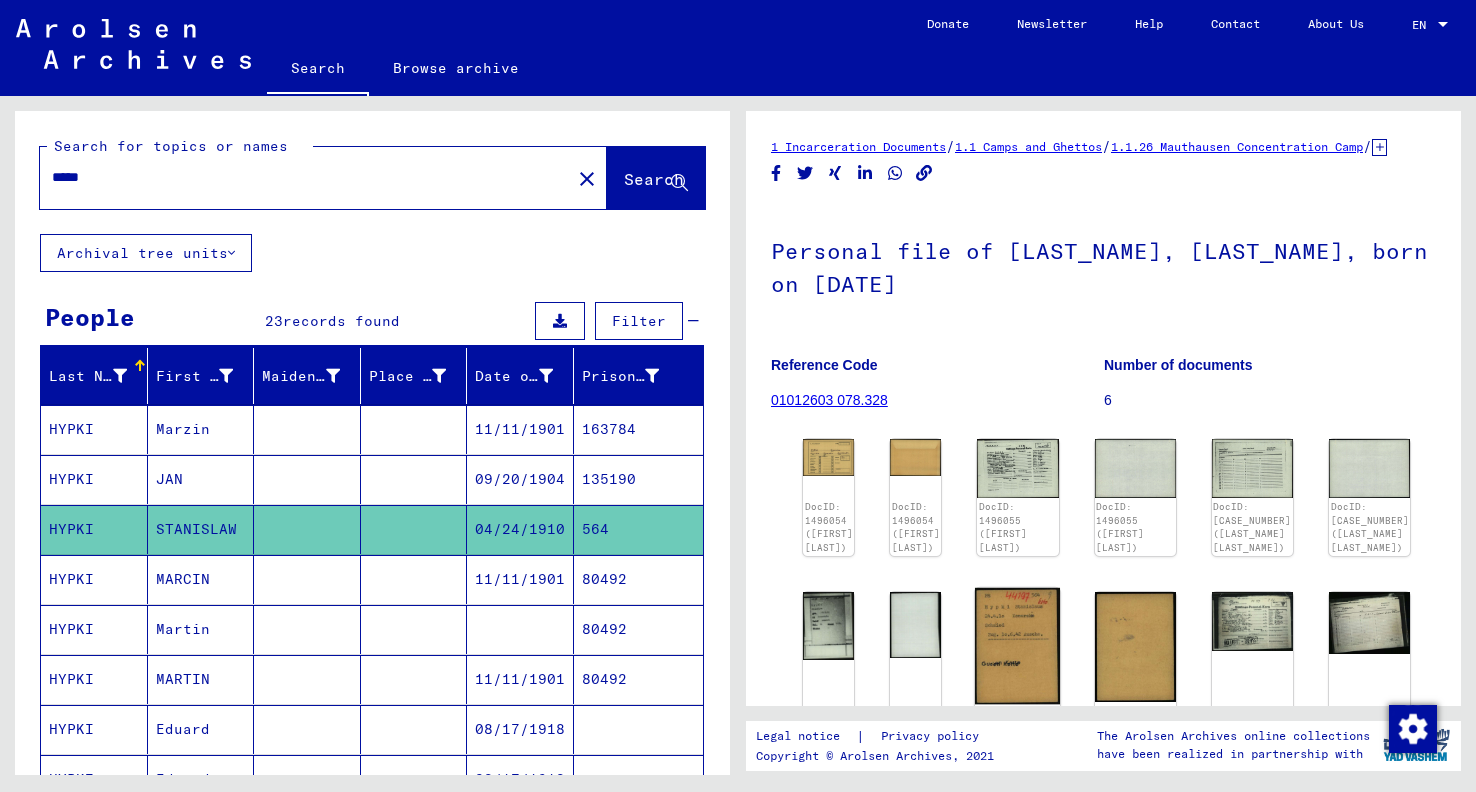 click 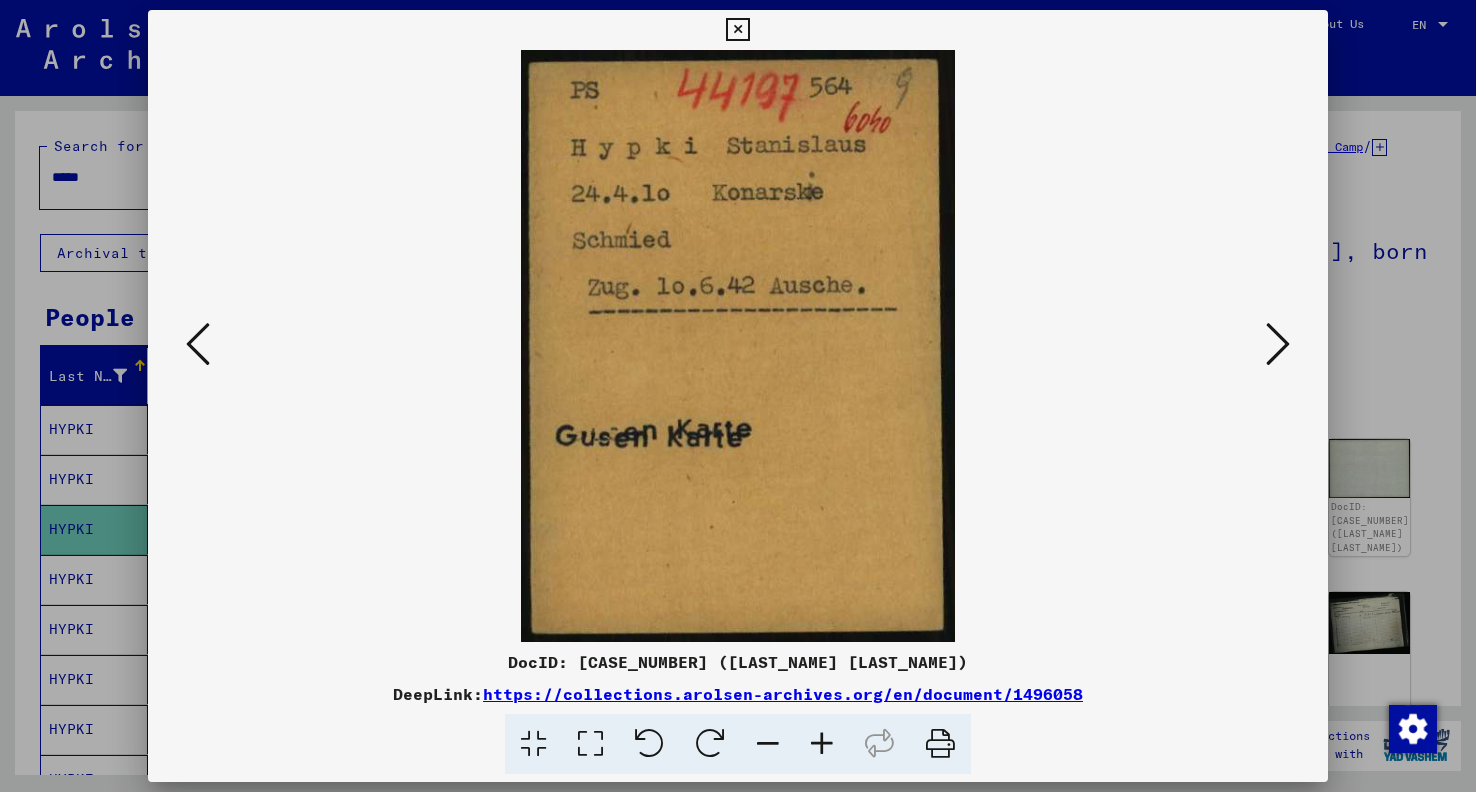 click at bounding box center (940, 744) 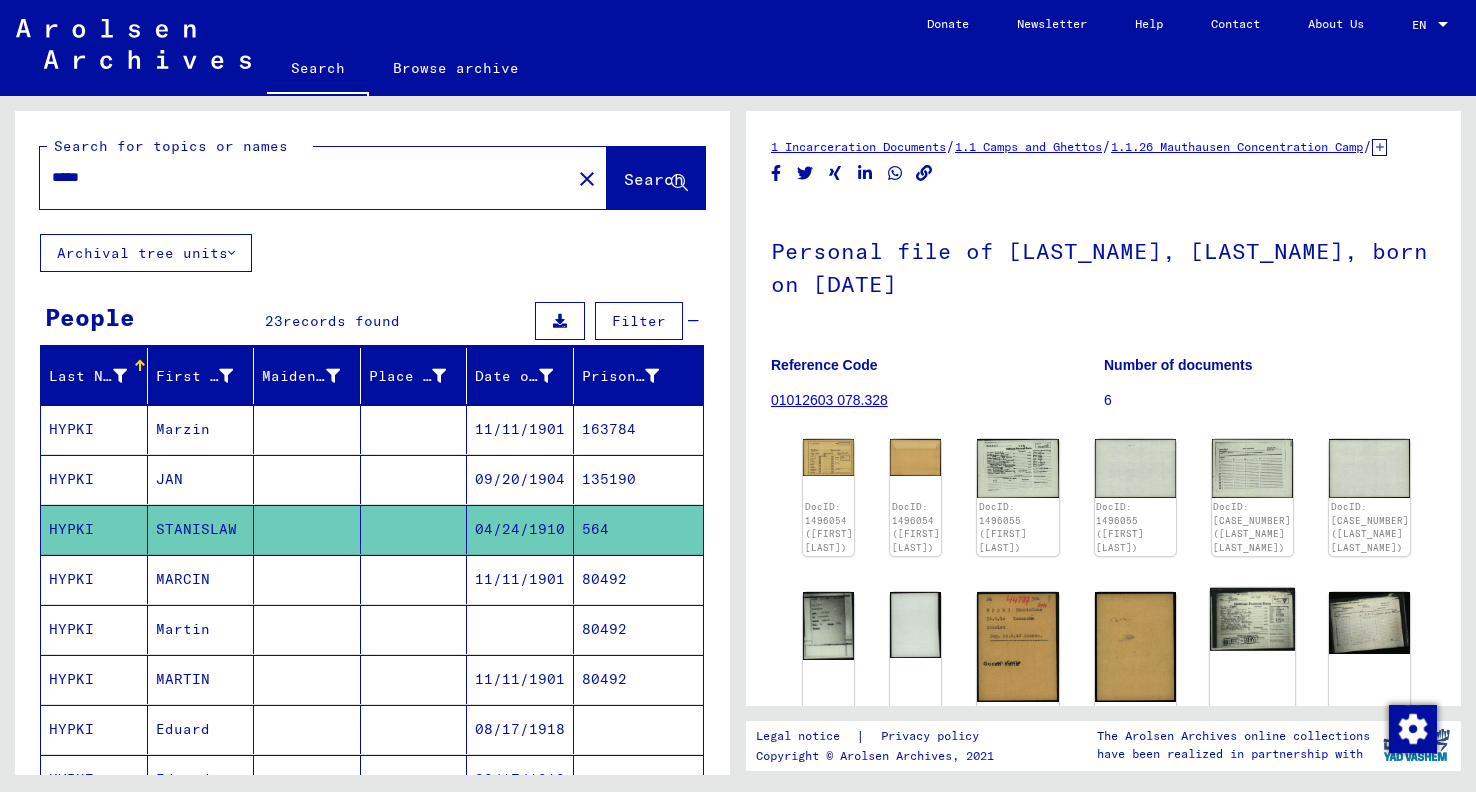 scroll, scrollTop: 13, scrollLeft: 0, axis: vertical 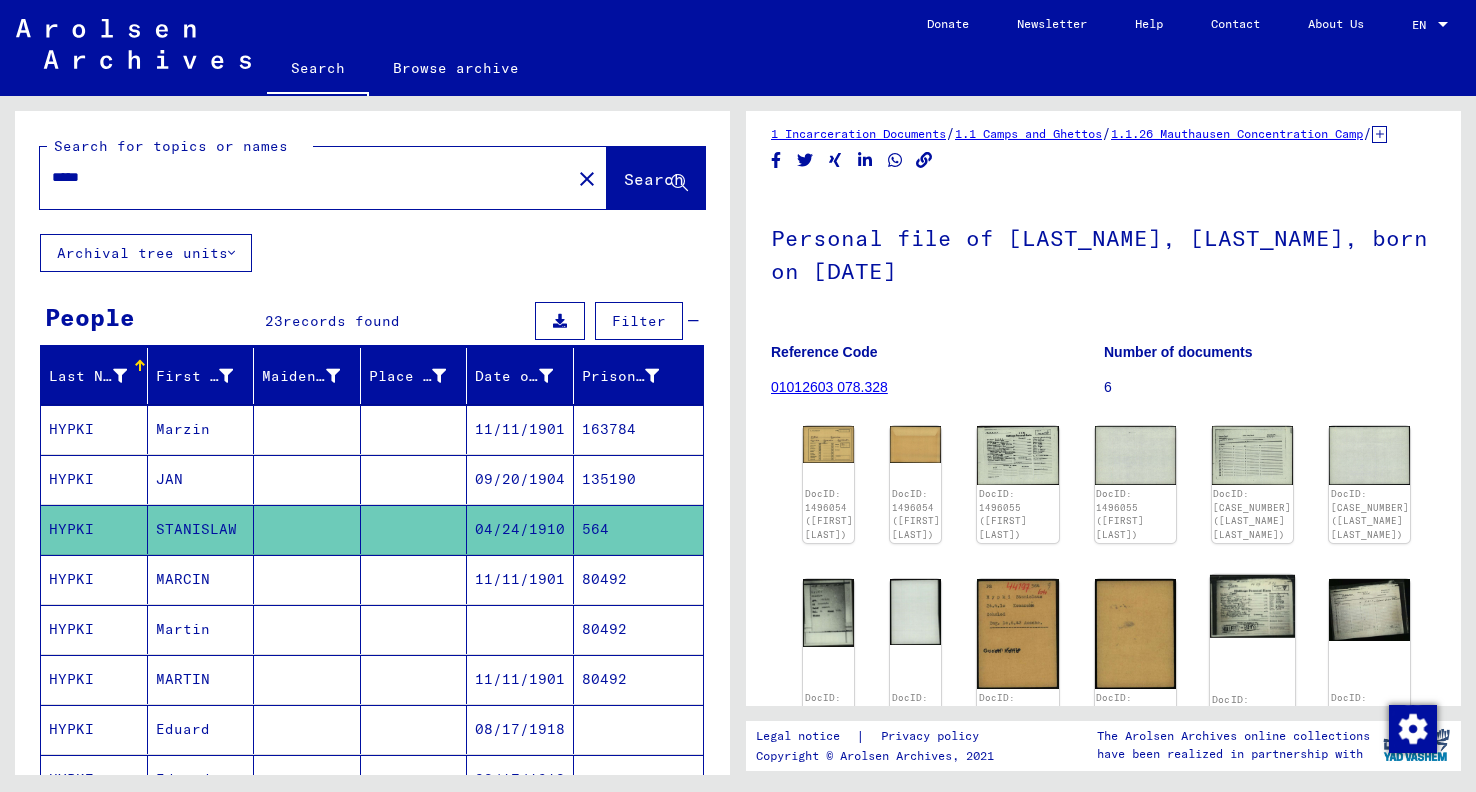 click 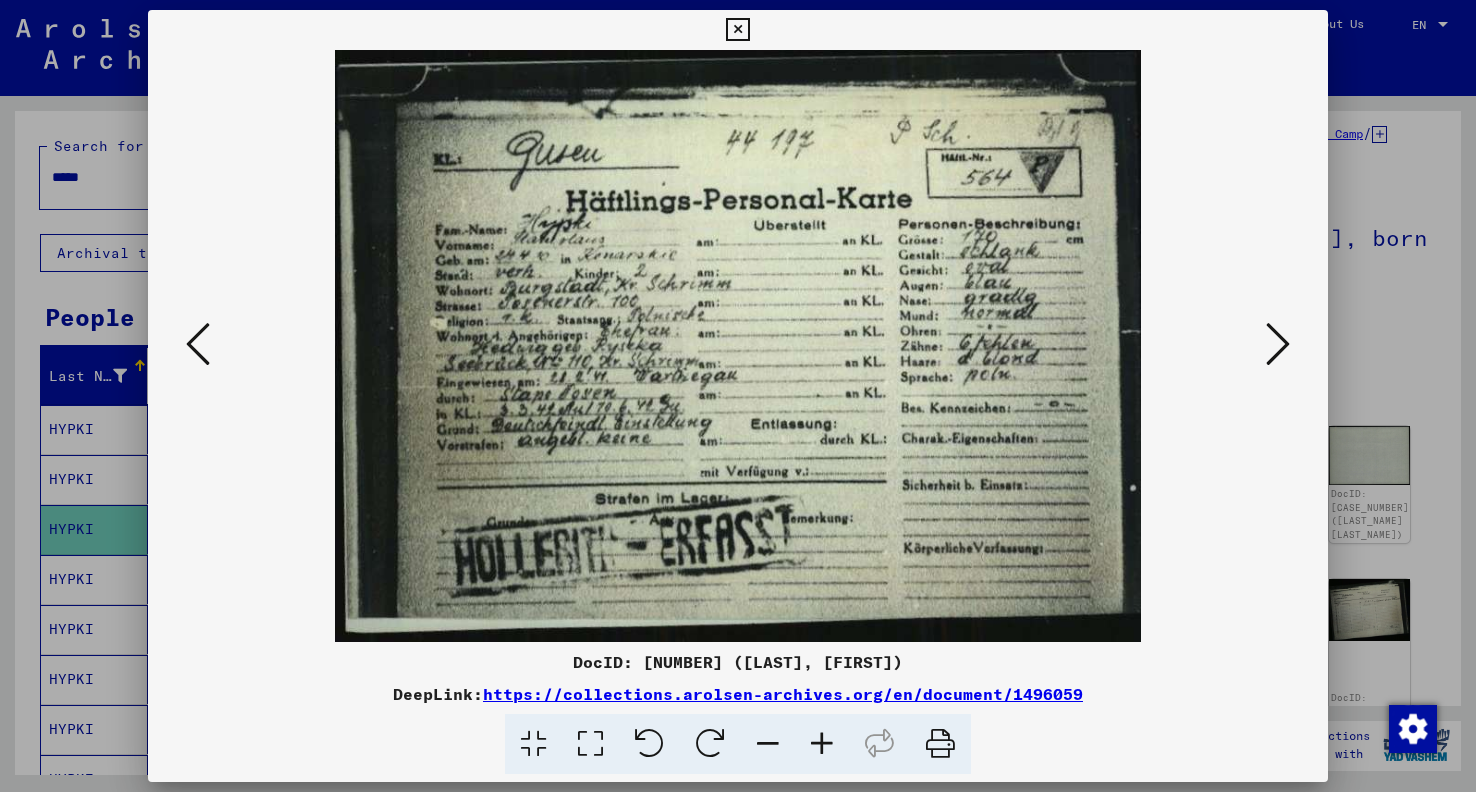 click at bounding box center (940, 744) 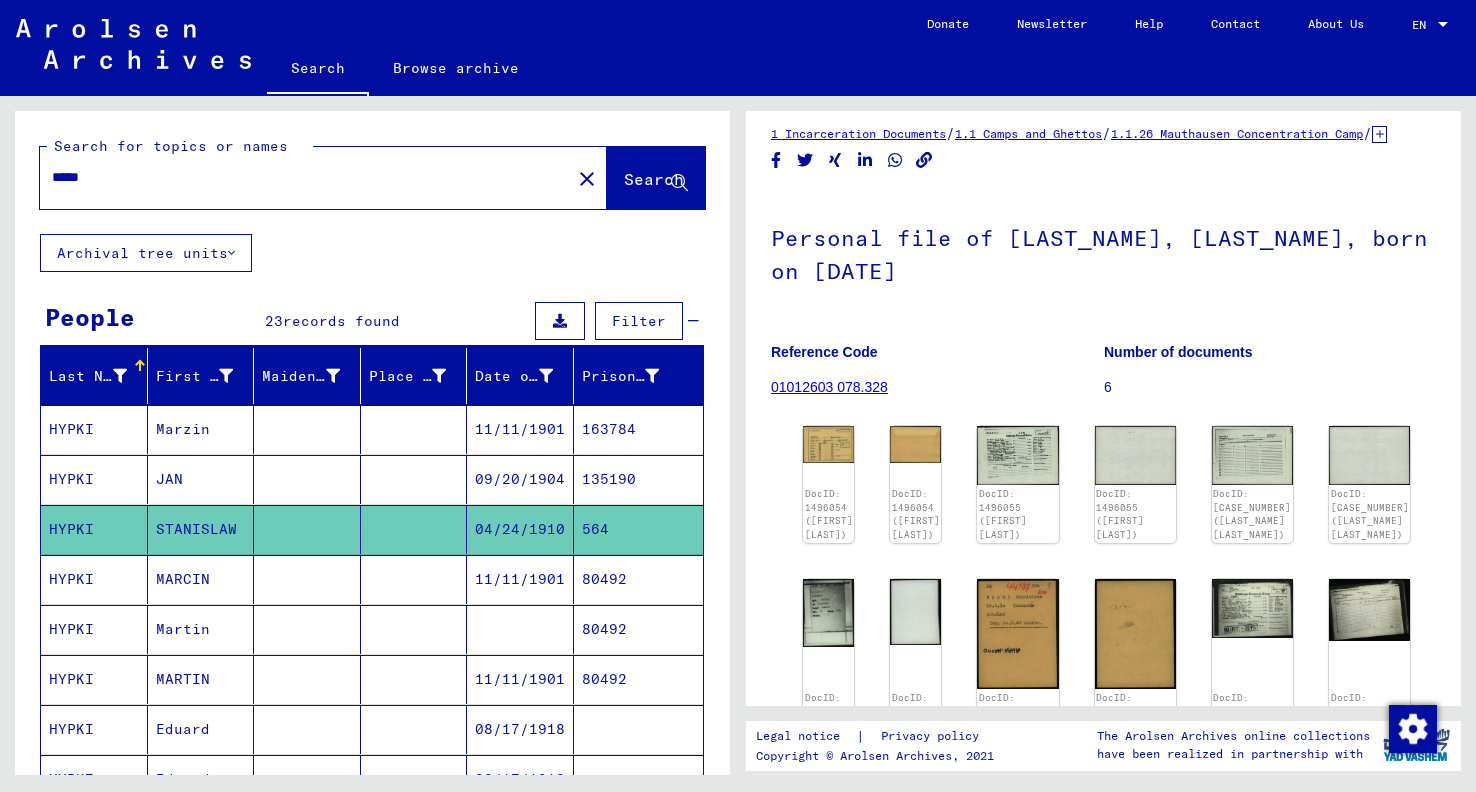 click on "JAN" at bounding box center [201, 529] 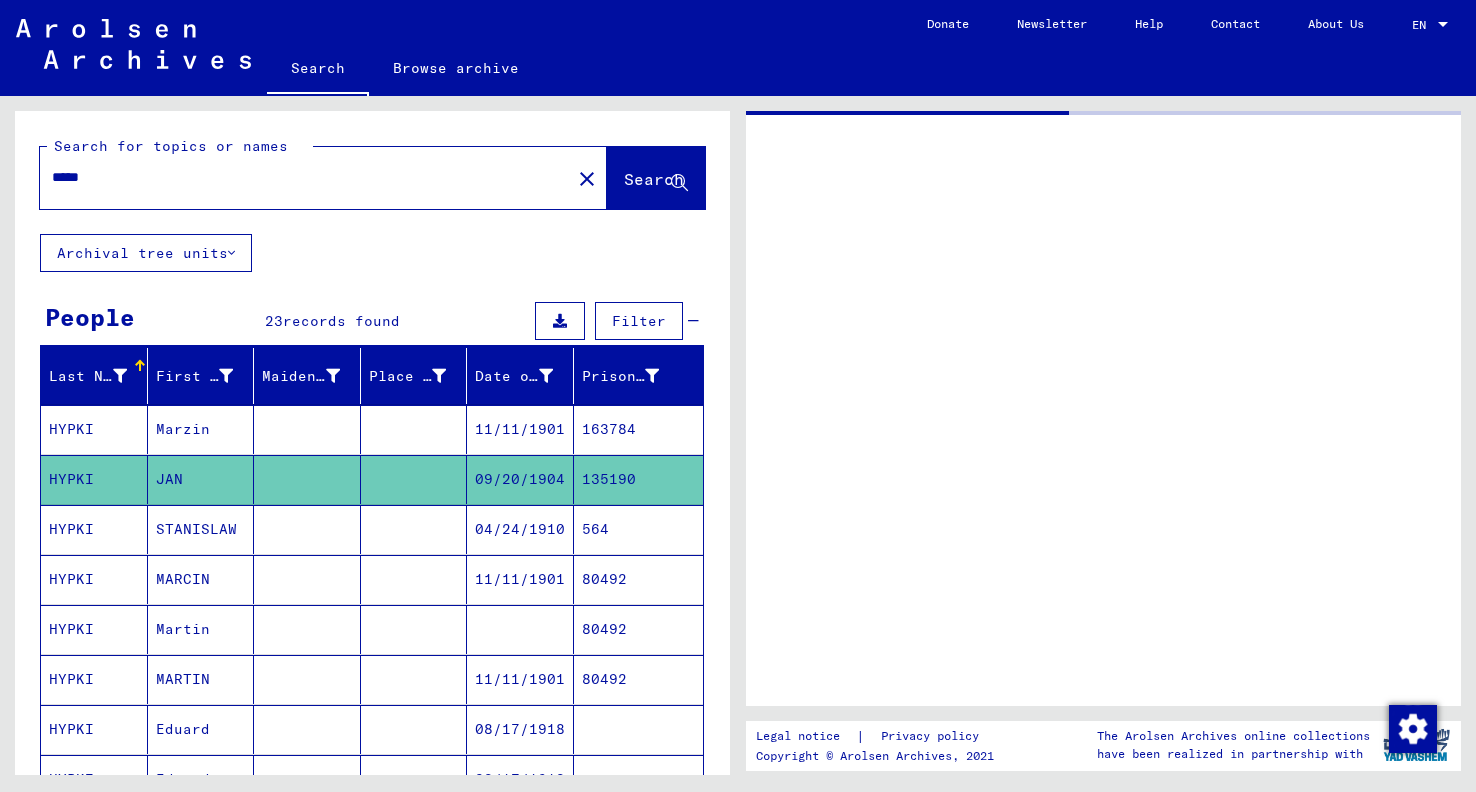 scroll, scrollTop: 0, scrollLeft: 0, axis: both 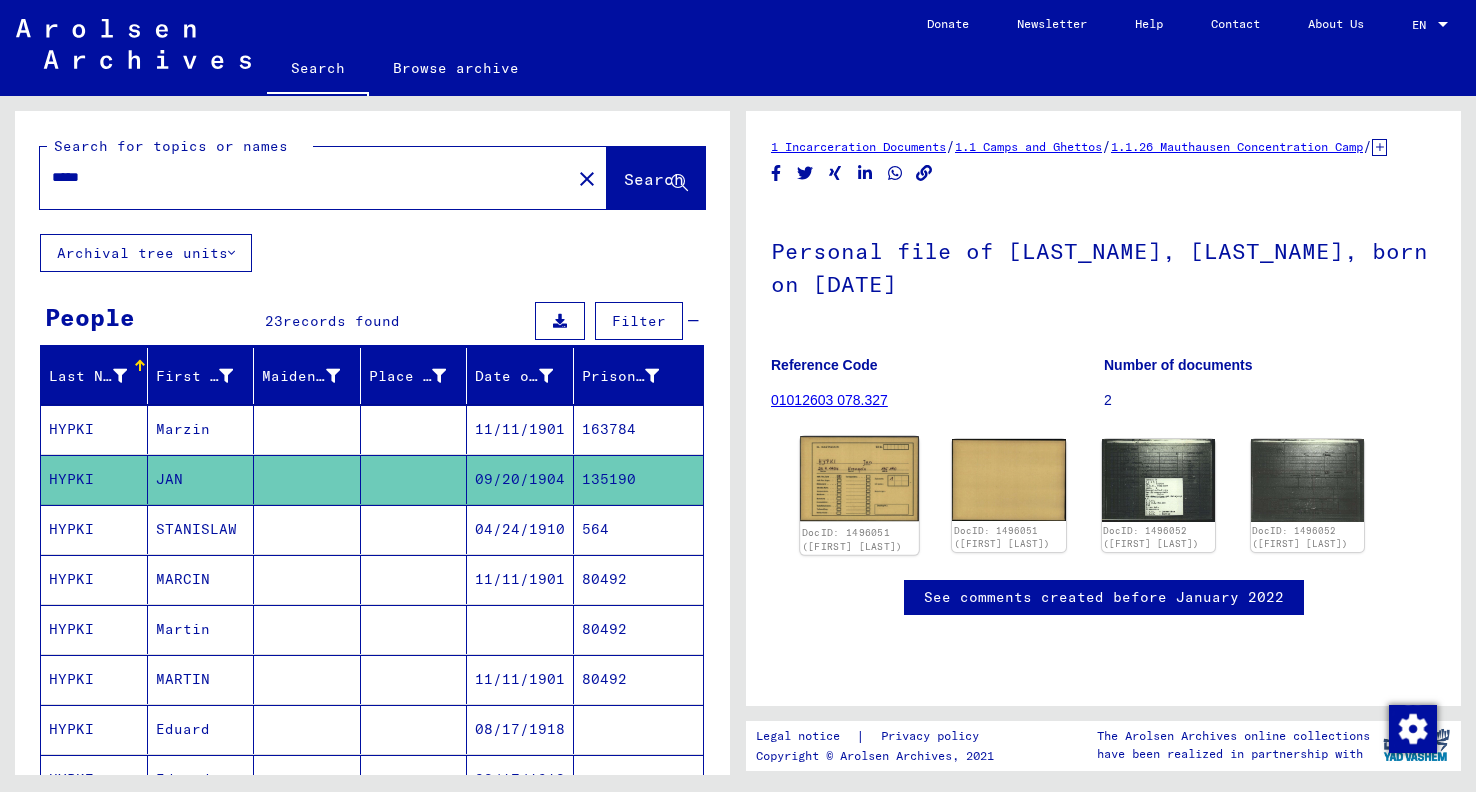 click 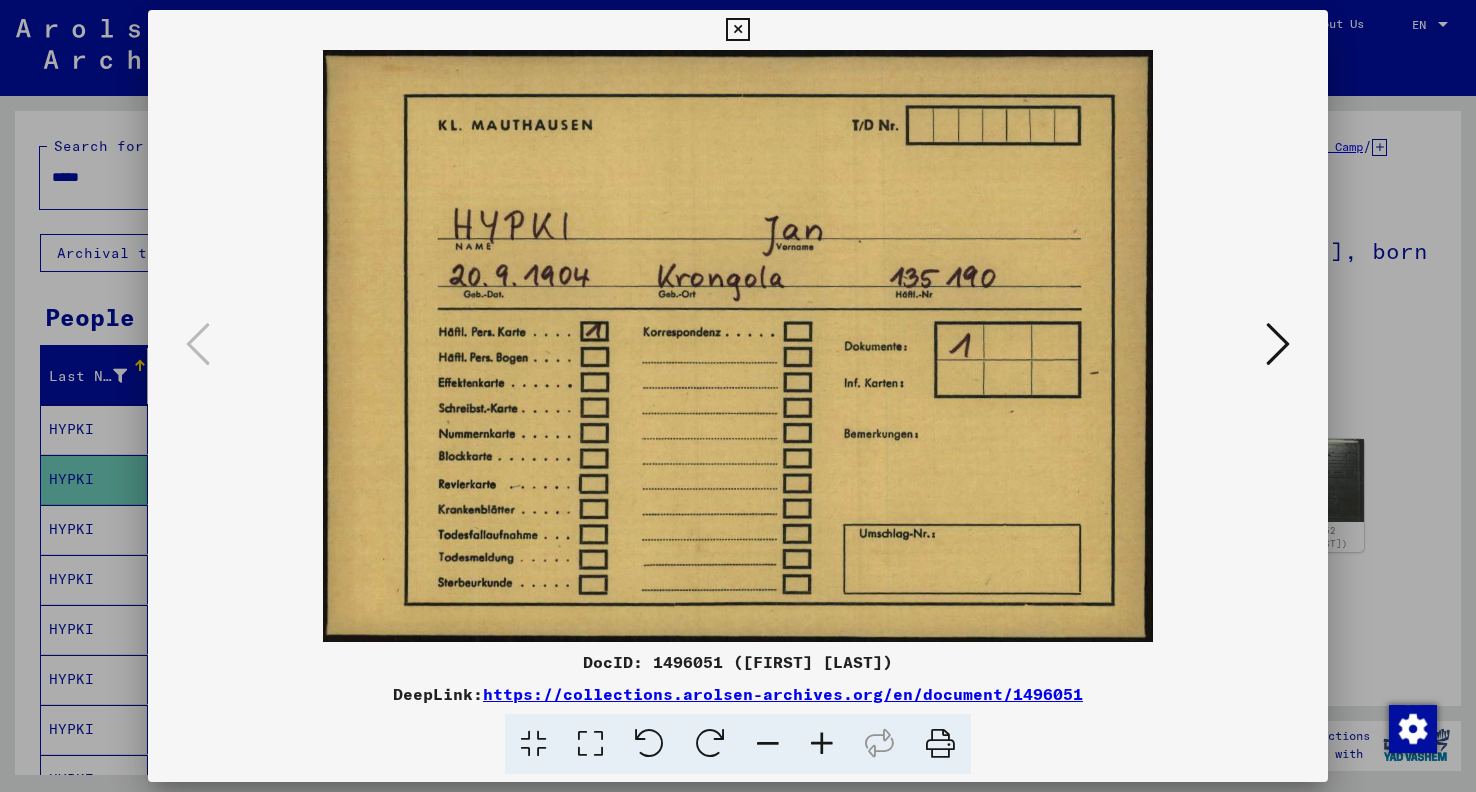 click at bounding box center (1278, 344) 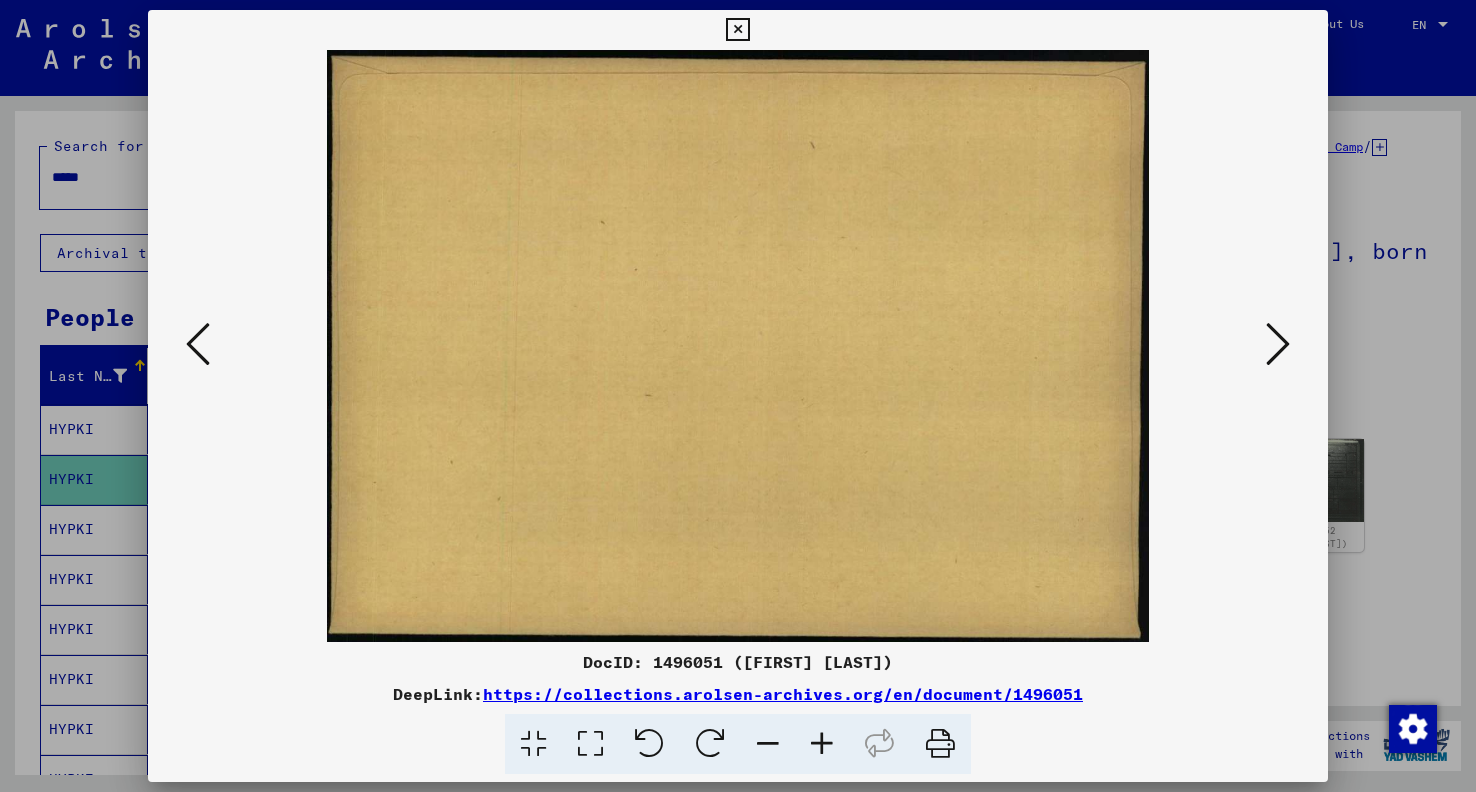 click at bounding box center [1278, 344] 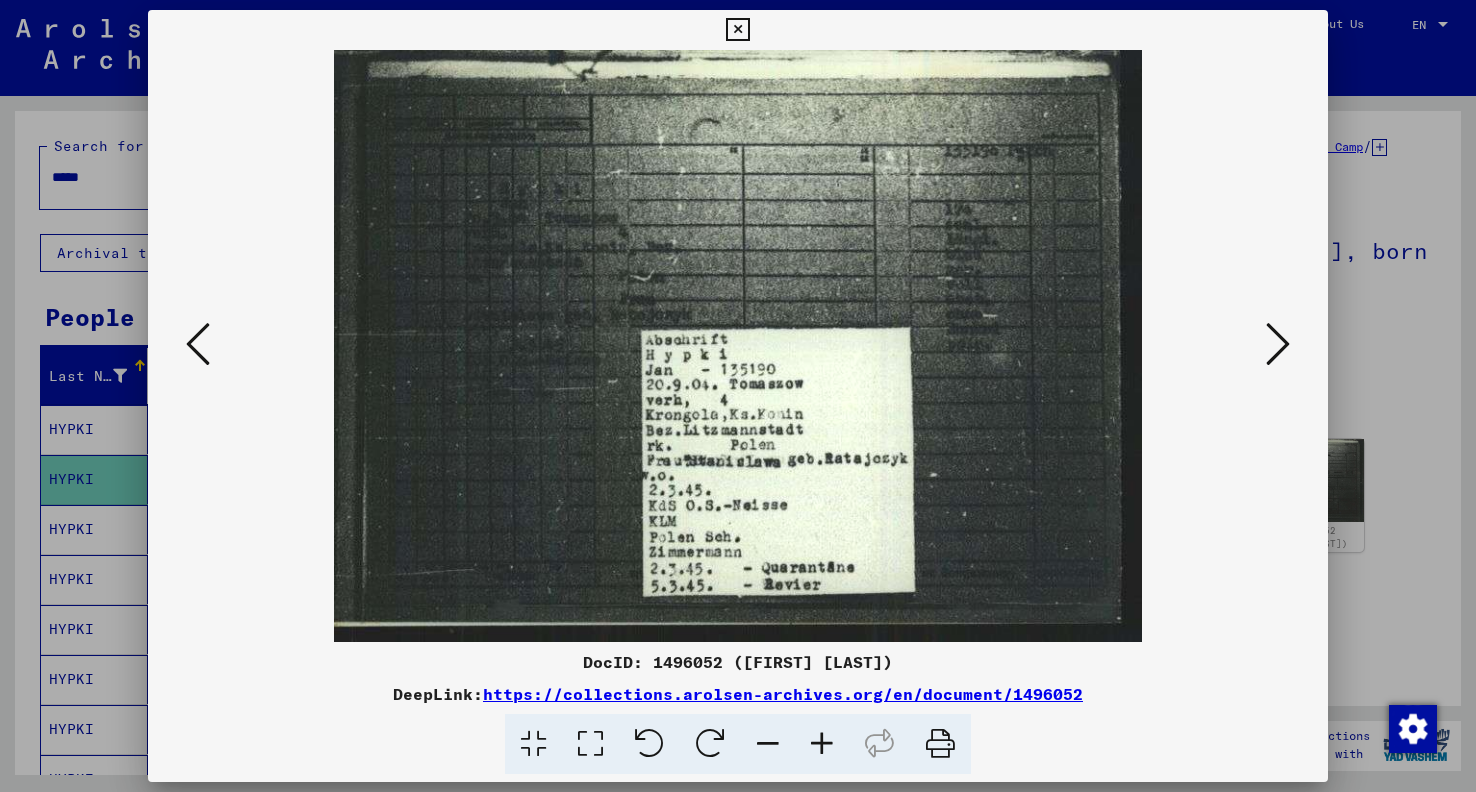 click at bounding box center [1278, 344] 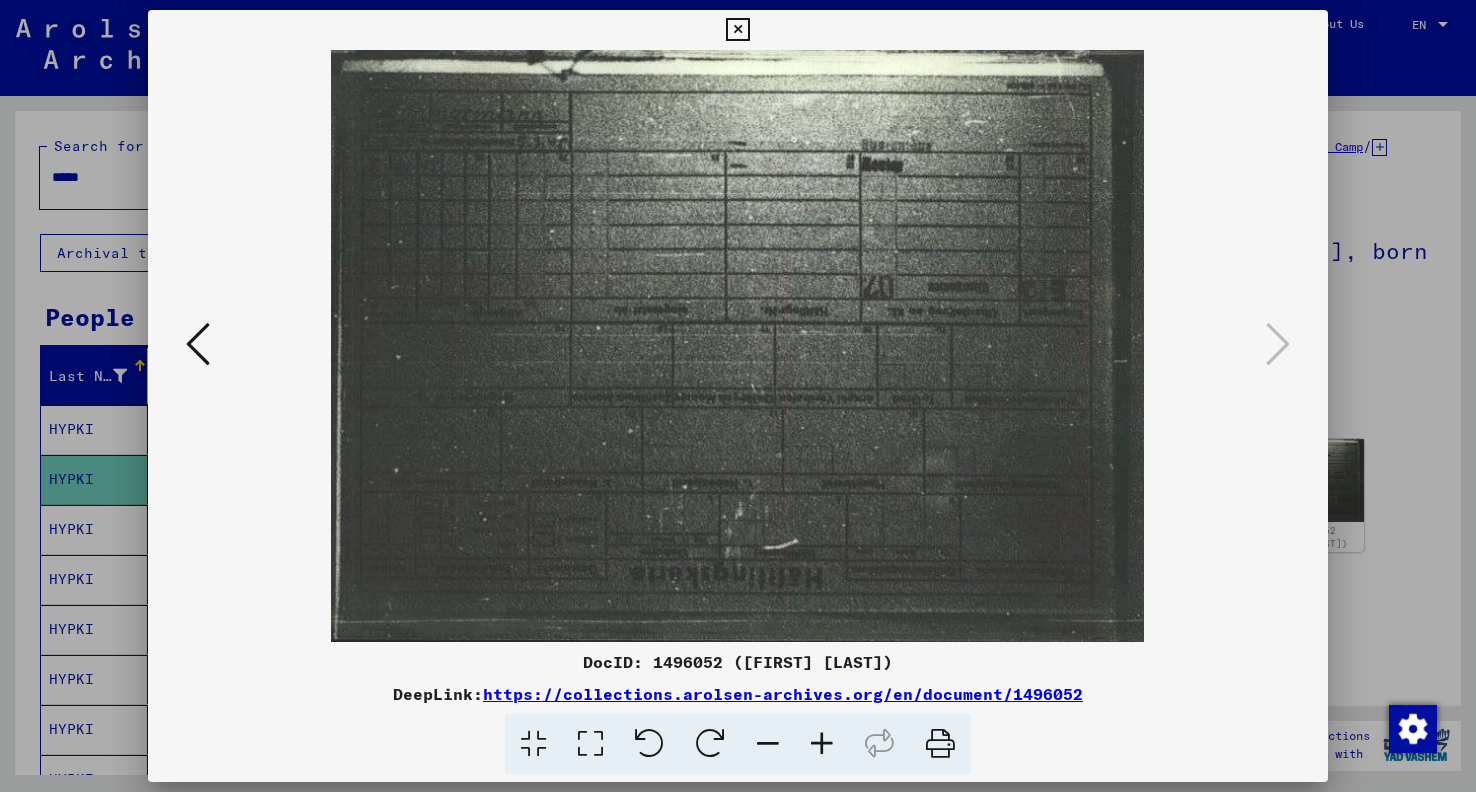 click at bounding box center (737, 30) 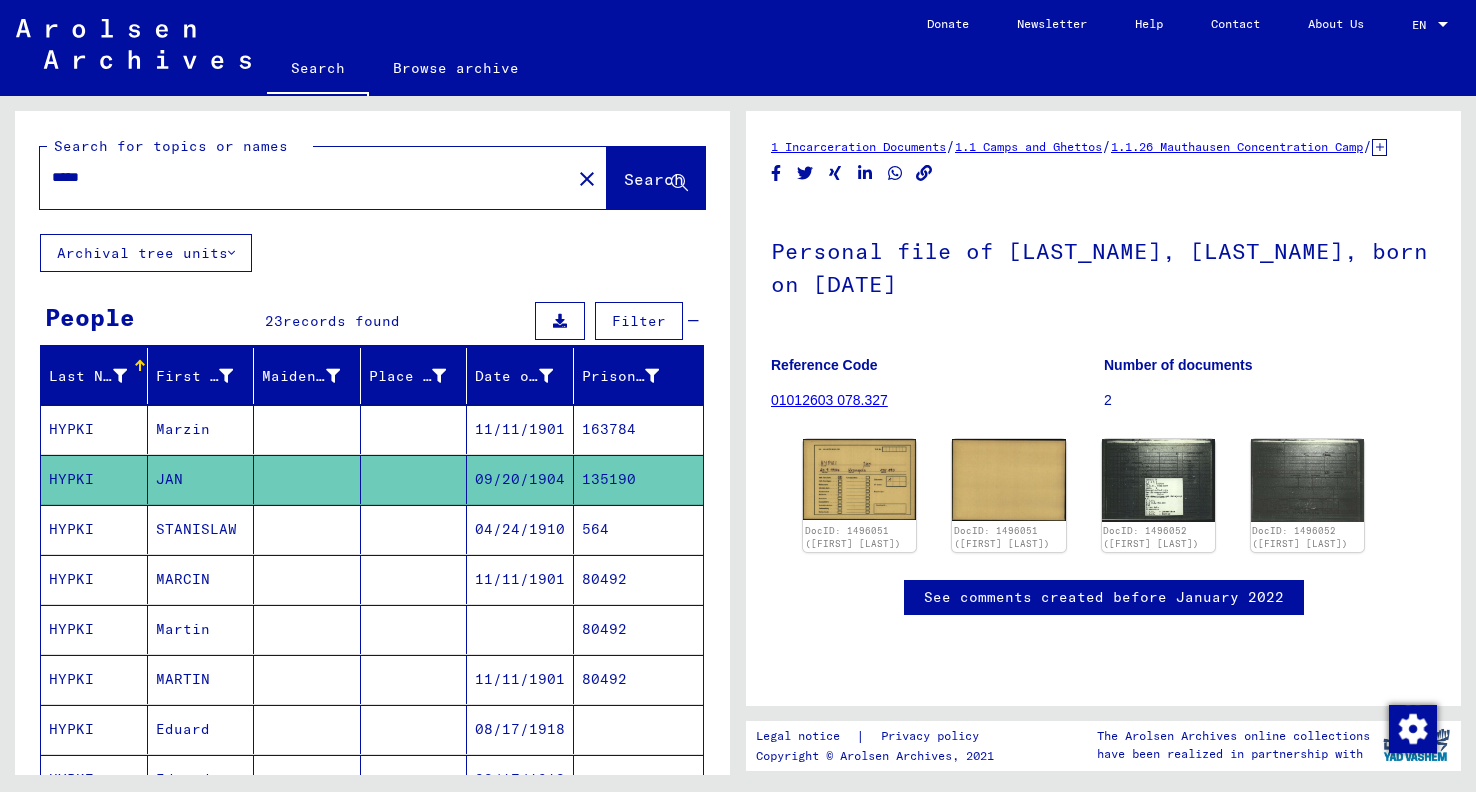 click on "MARCIN" at bounding box center (201, 629) 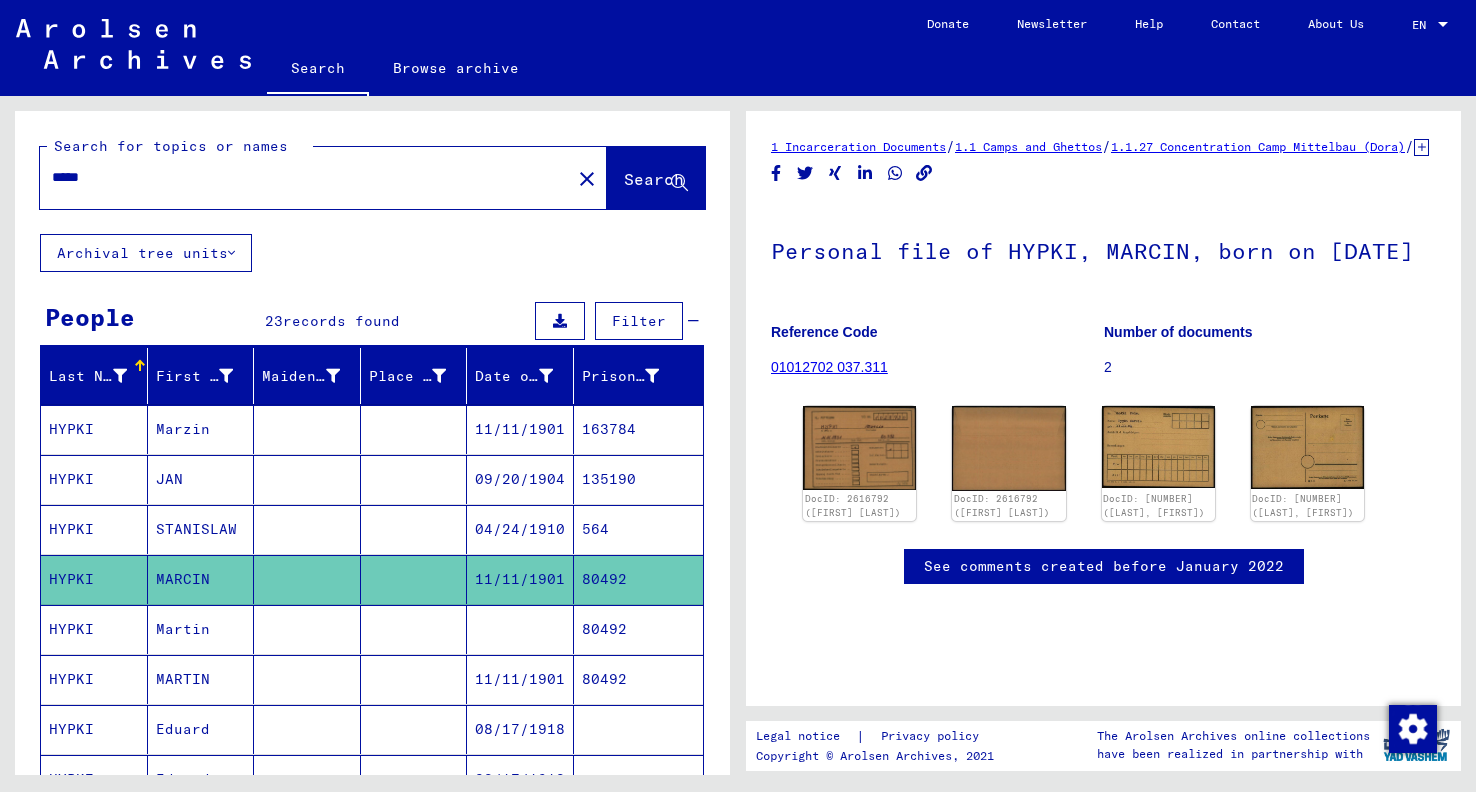 scroll, scrollTop: 0, scrollLeft: 0, axis: both 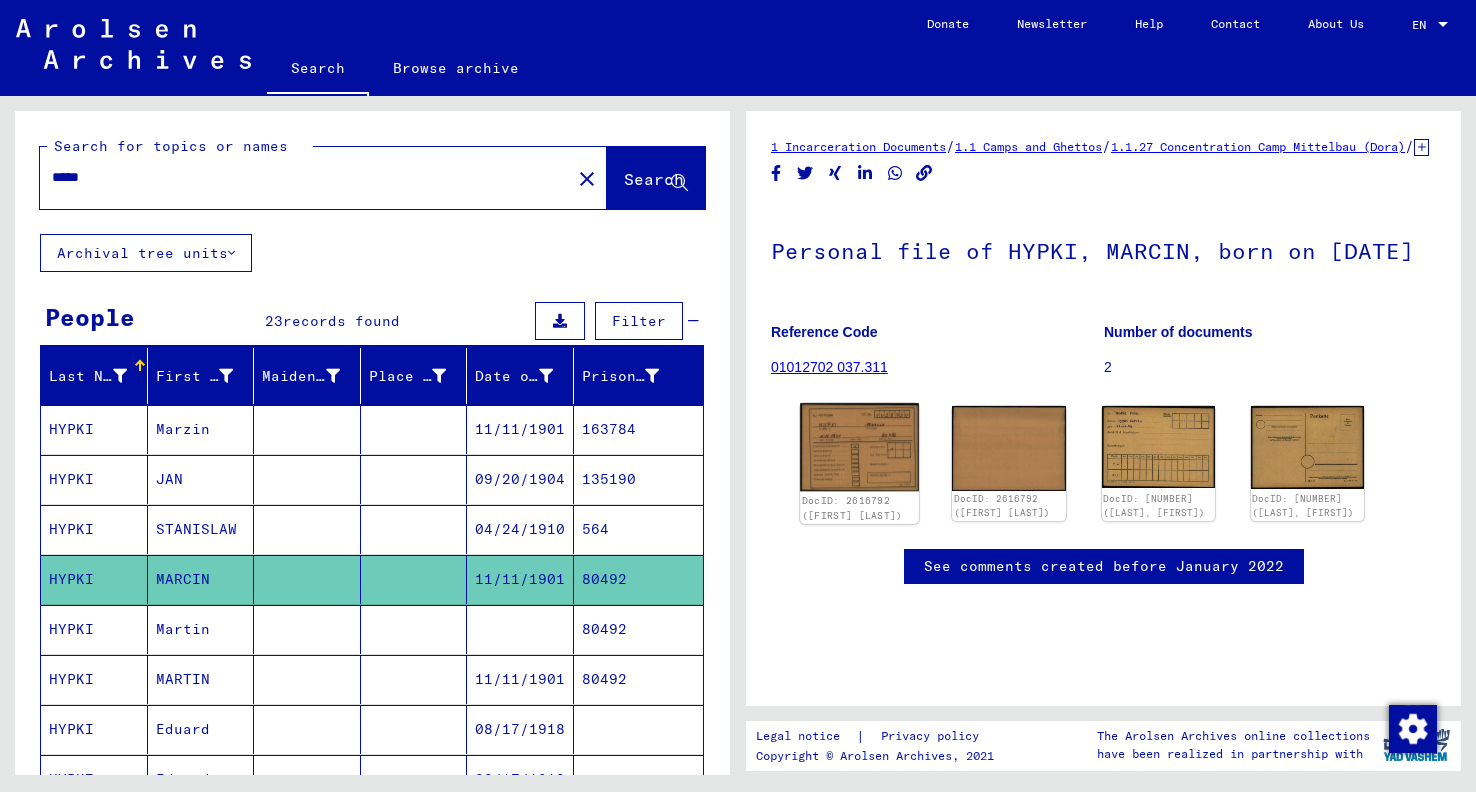 click 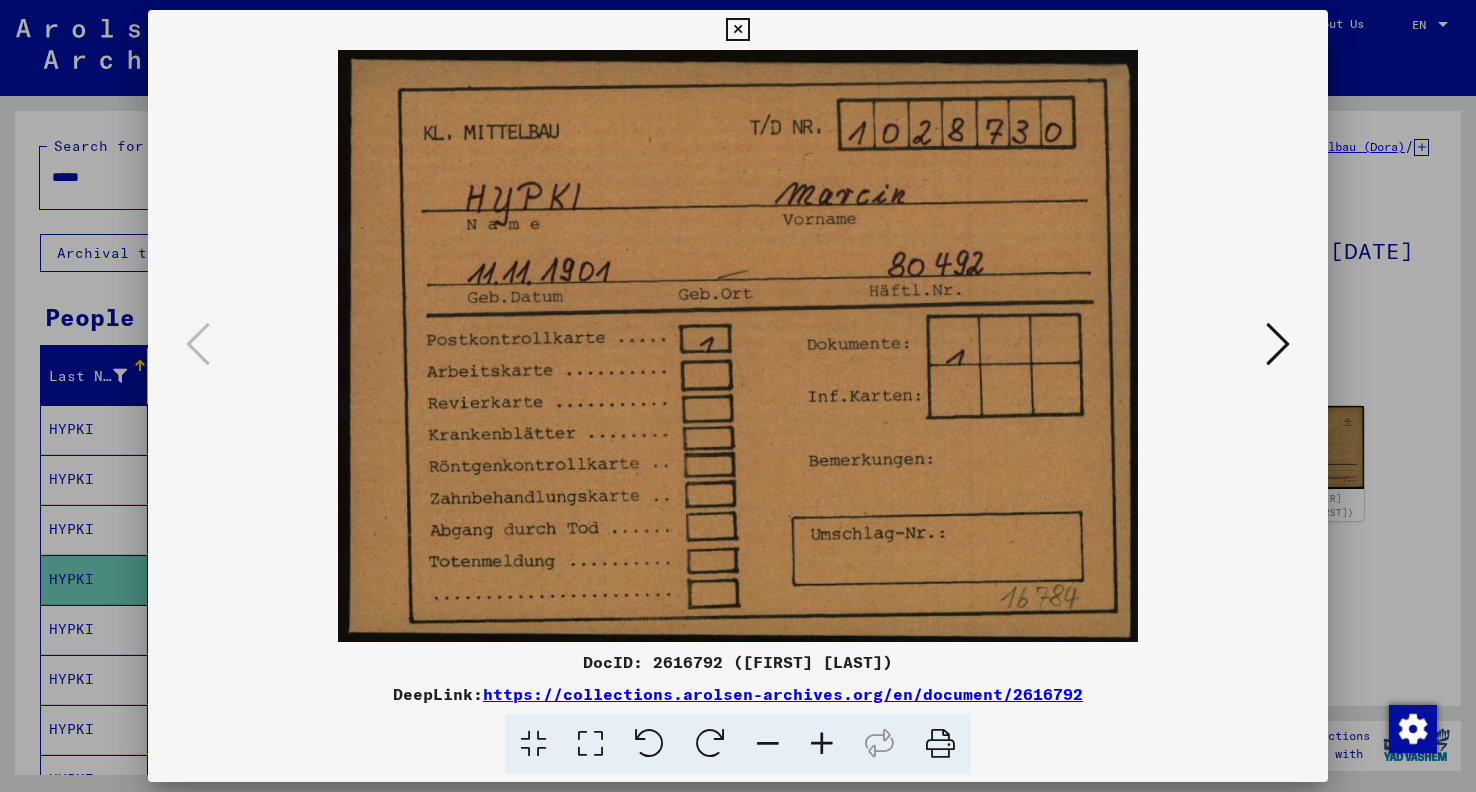 click at bounding box center [1278, 345] 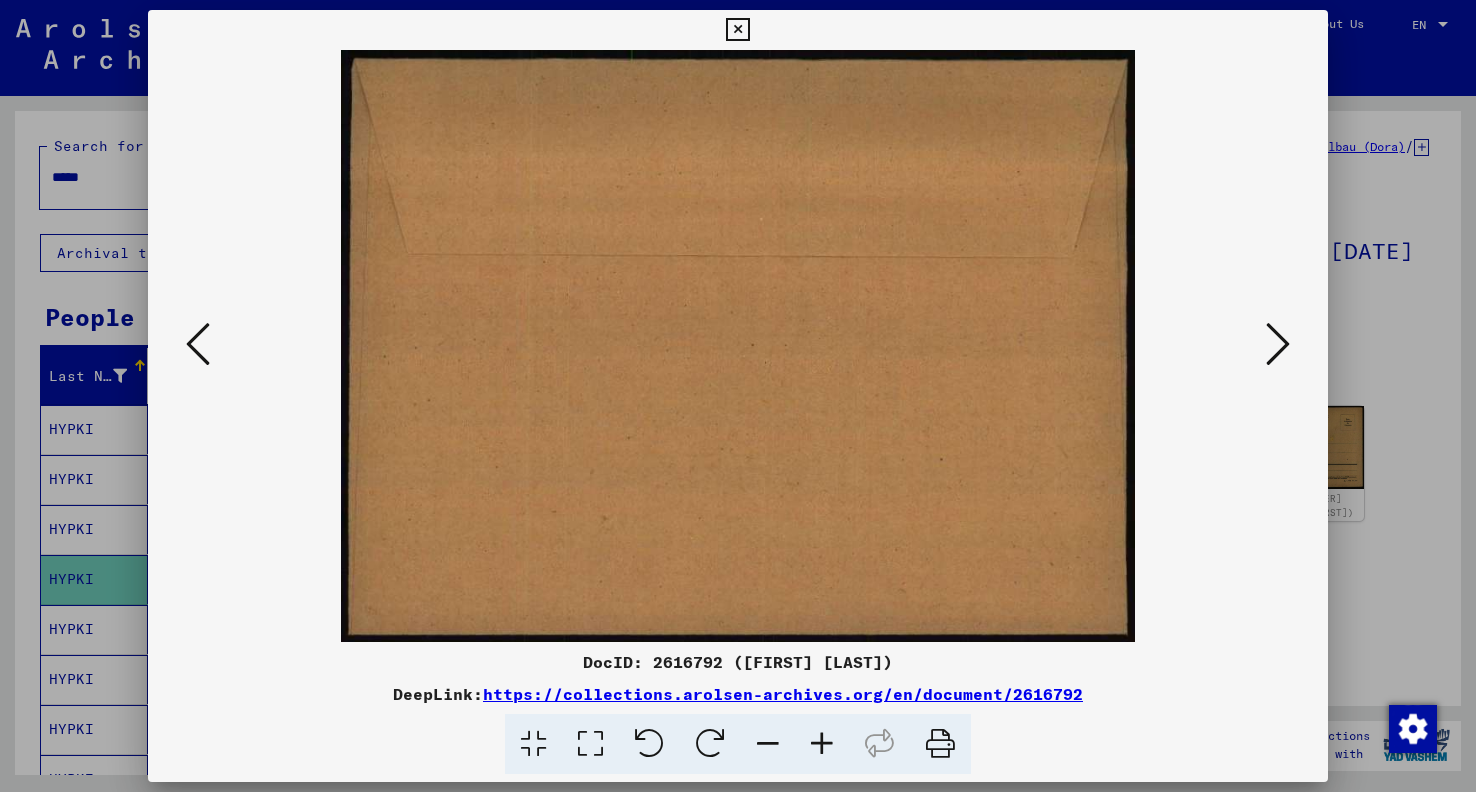 click at bounding box center [1278, 345] 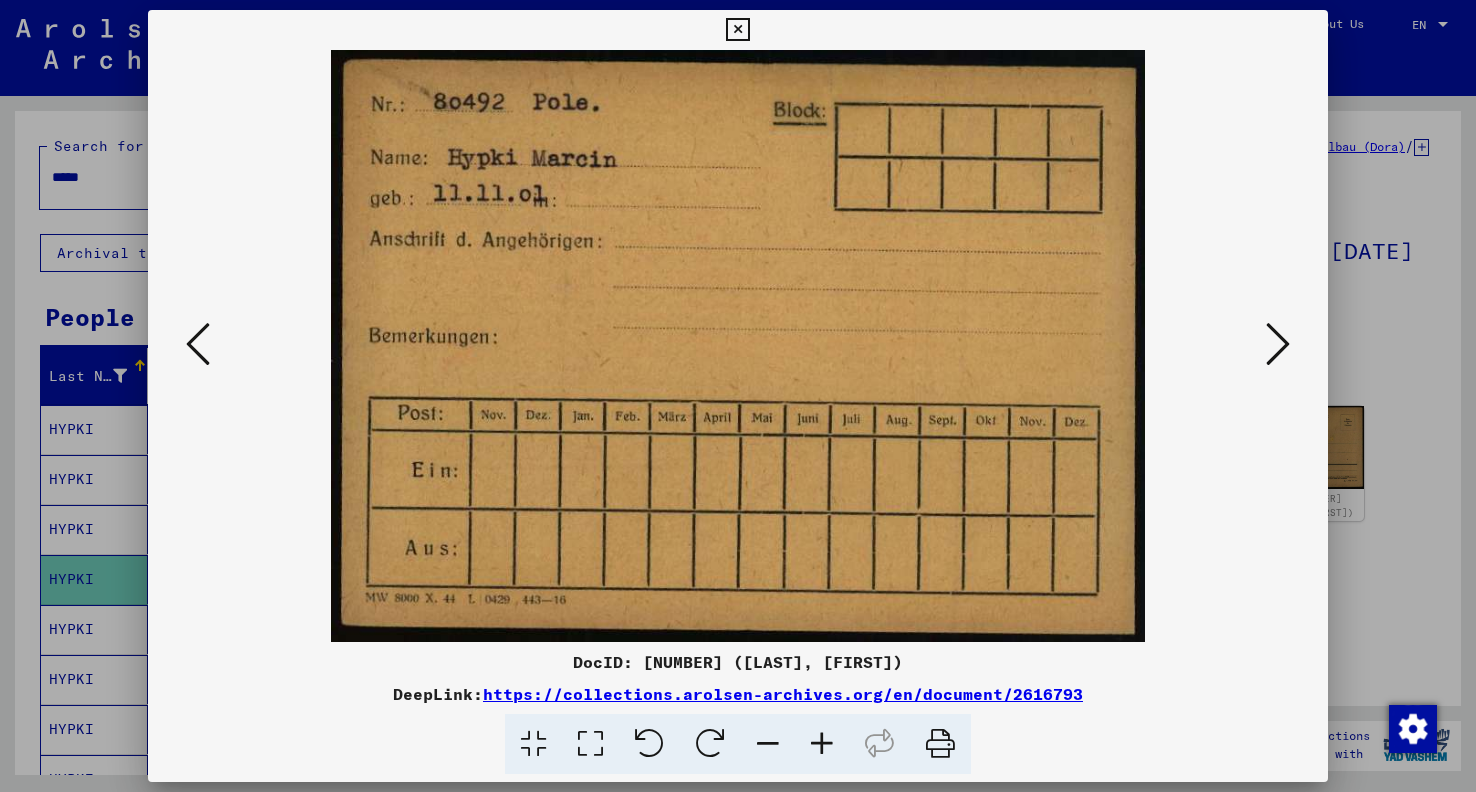 click at bounding box center (1278, 345) 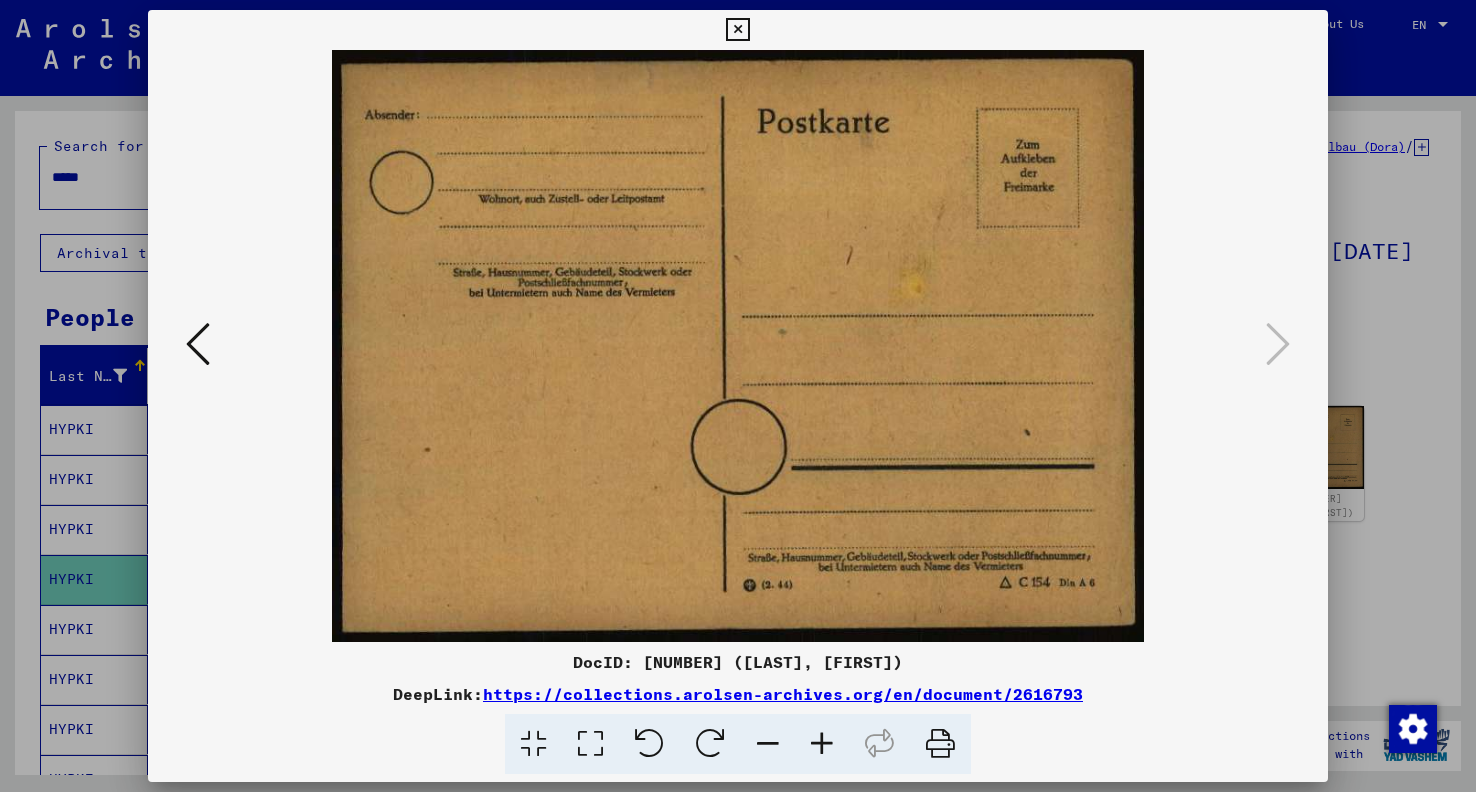 click at bounding box center (737, 30) 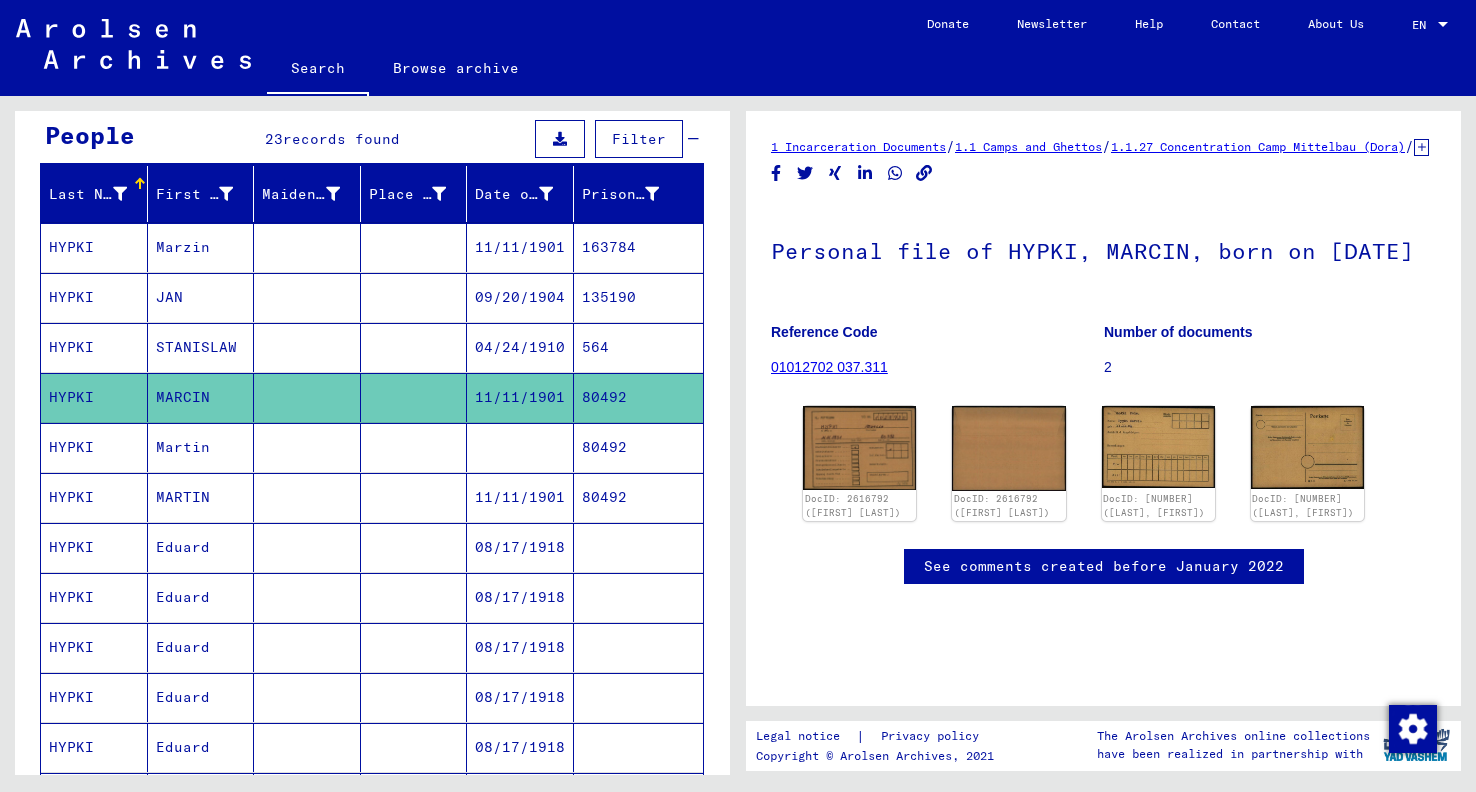scroll, scrollTop: 0, scrollLeft: 0, axis: both 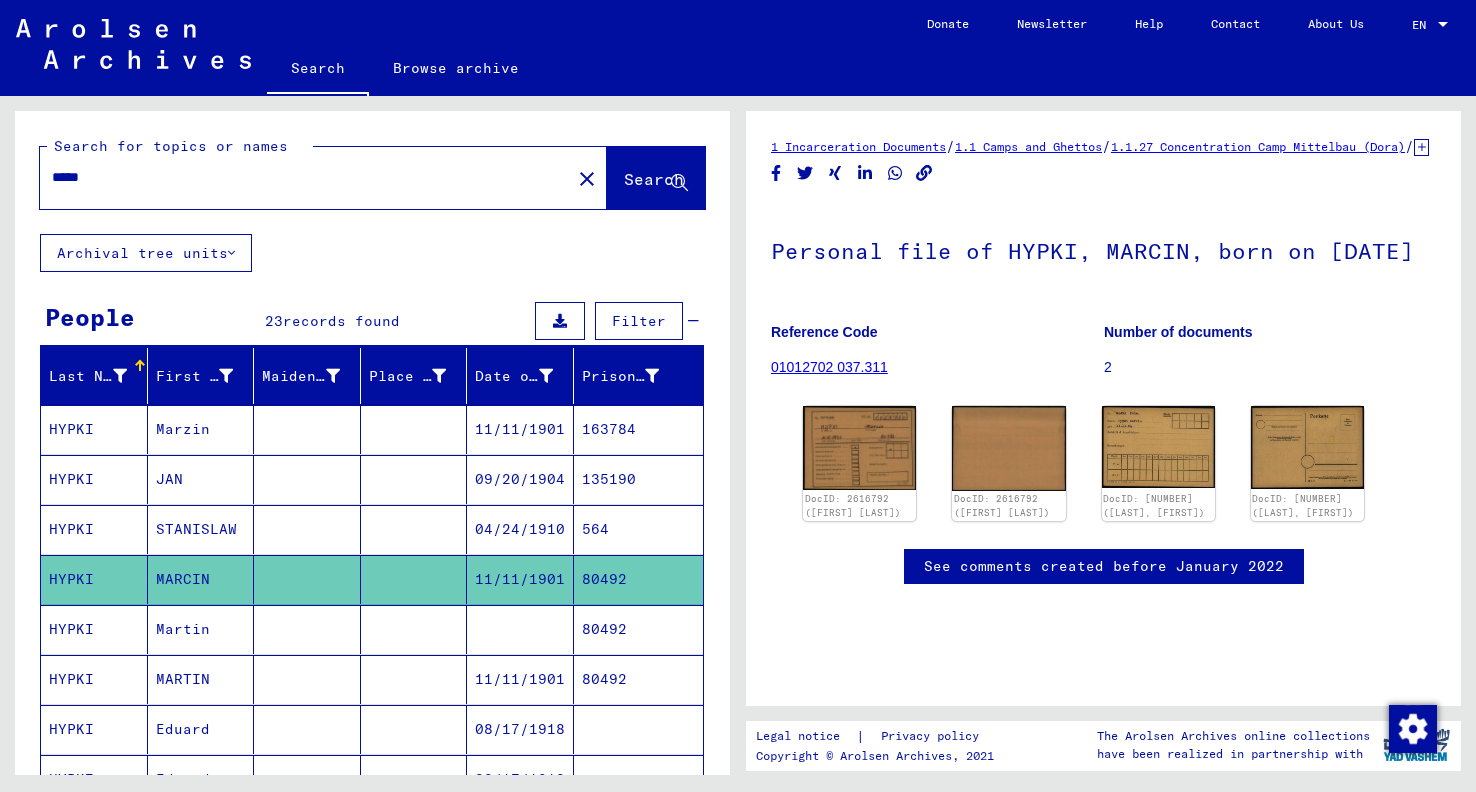 drag, startPoint x: 147, startPoint y: 166, endPoint x: 35, endPoint y: 160, distance: 112.1606 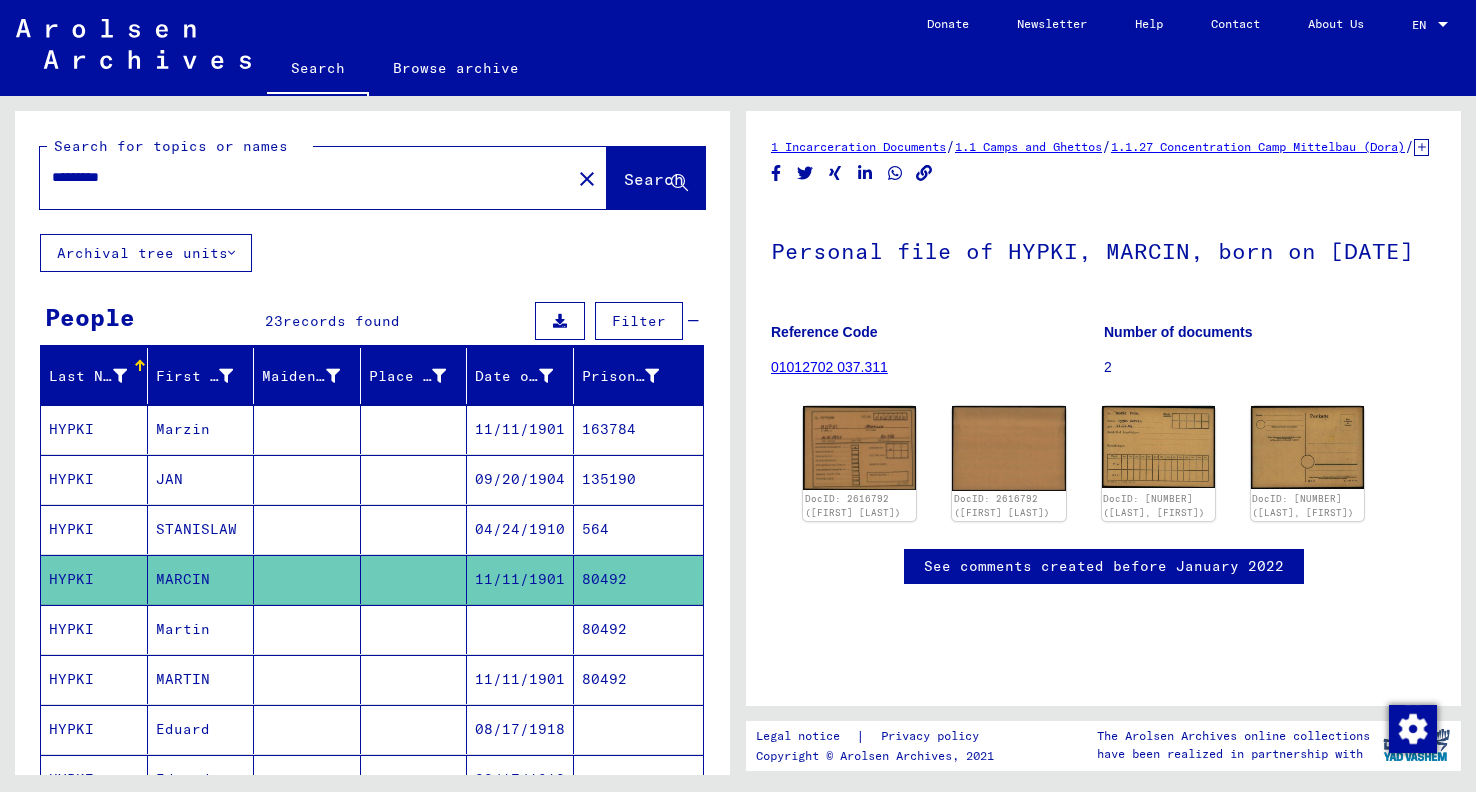 type on "*********" 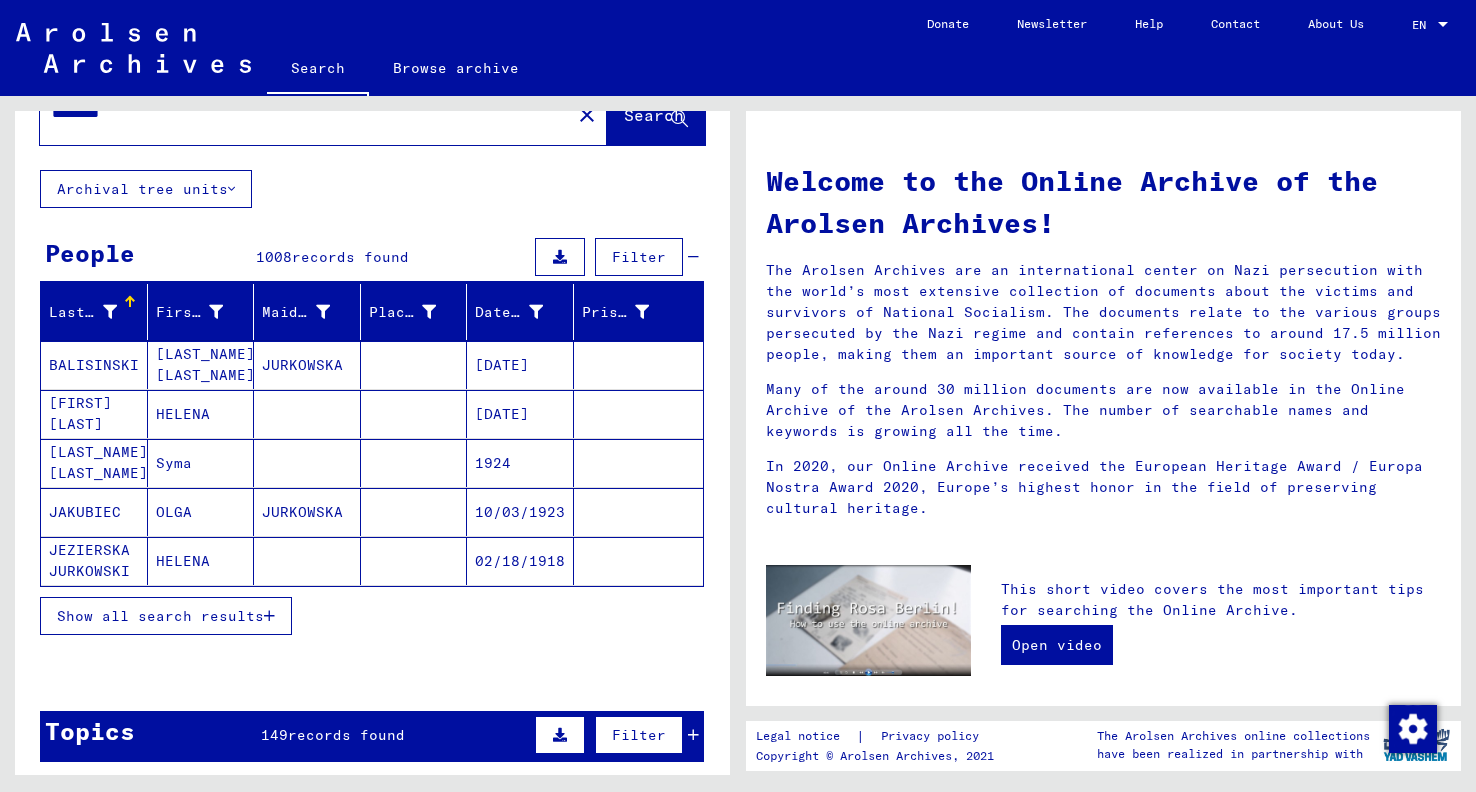 scroll, scrollTop: 124, scrollLeft: 0, axis: vertical 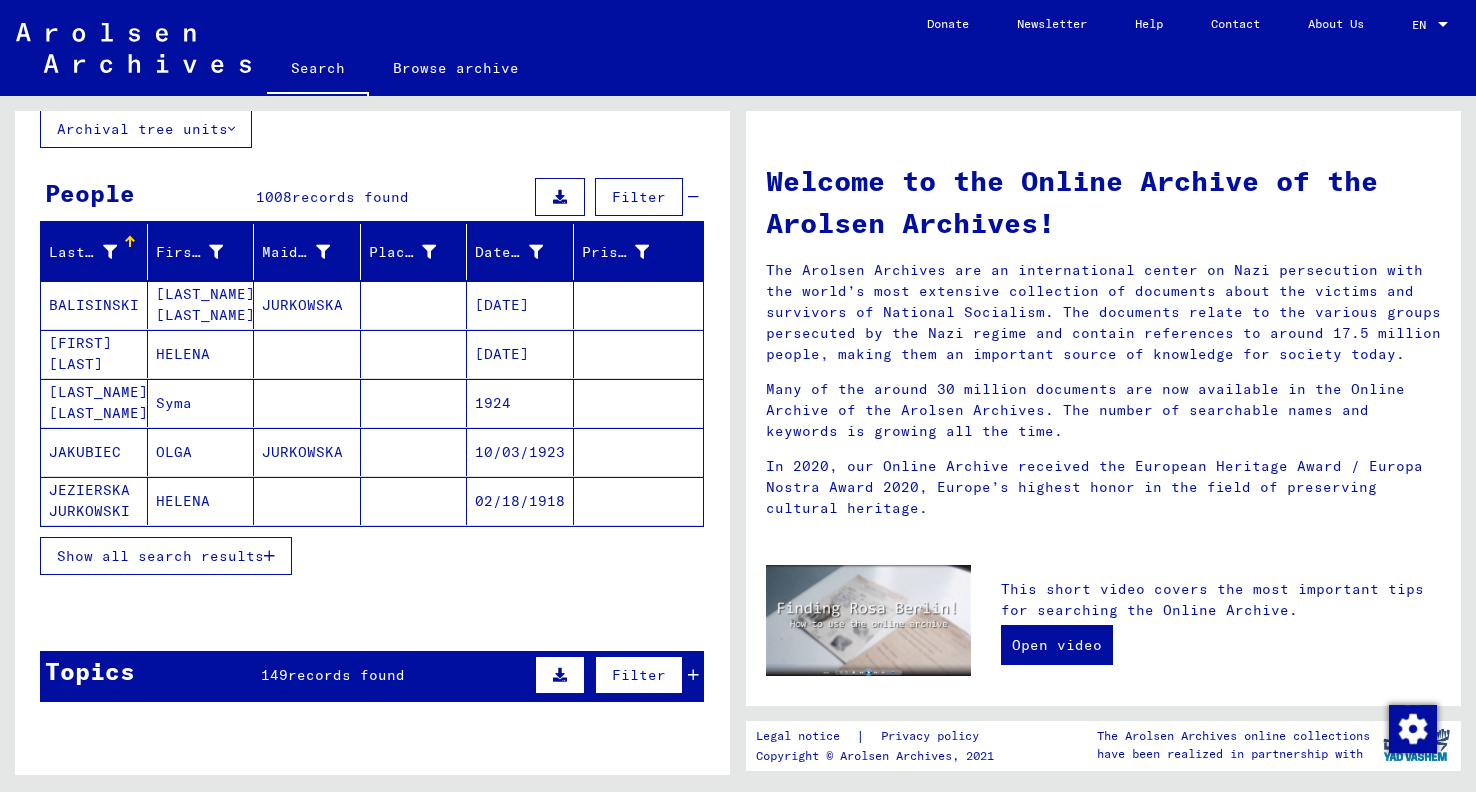 click on "Show all search results" at bounding box center [160, 556] 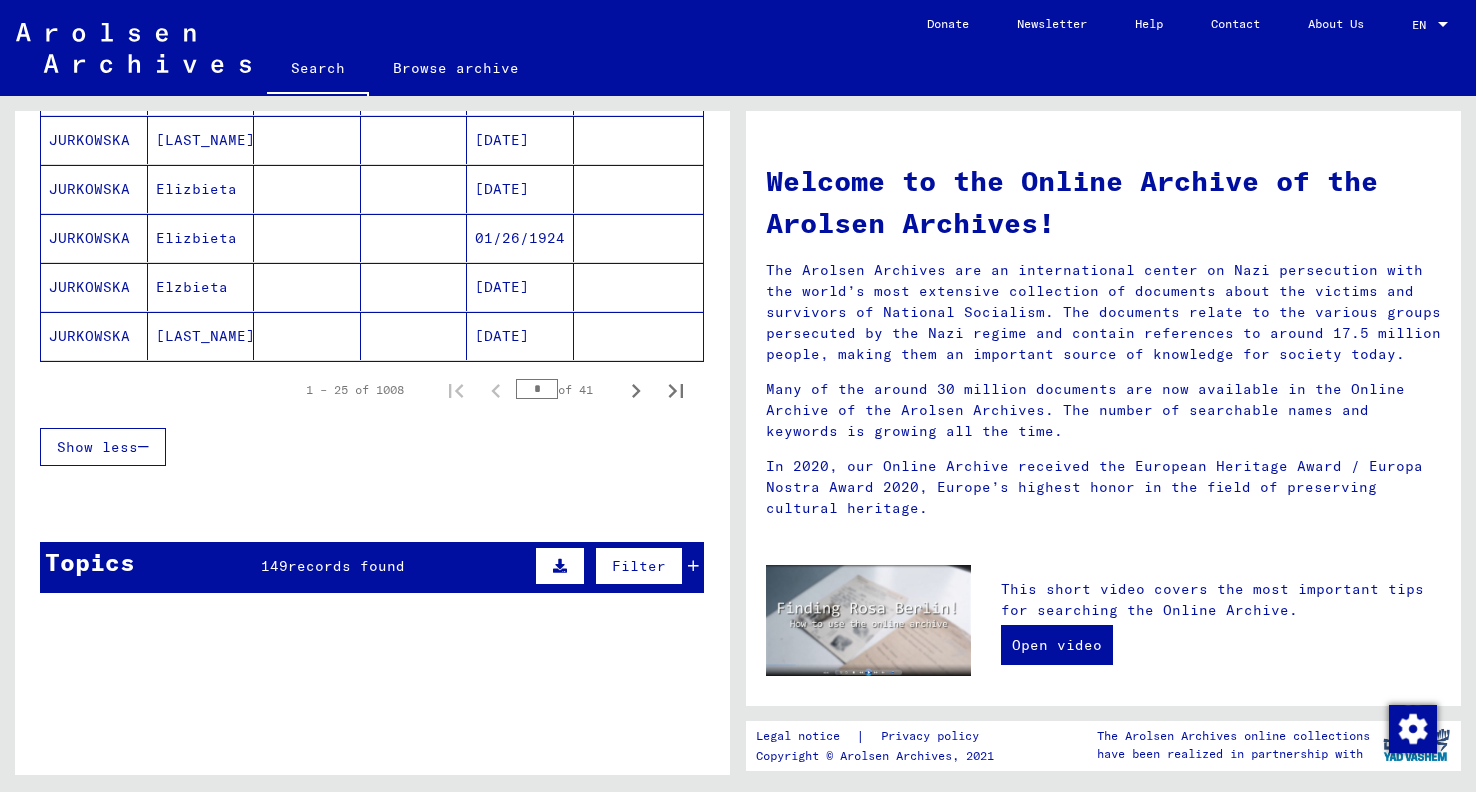 scroll, scrollTop: 1243, scrollLeft: 0, axis: vertical 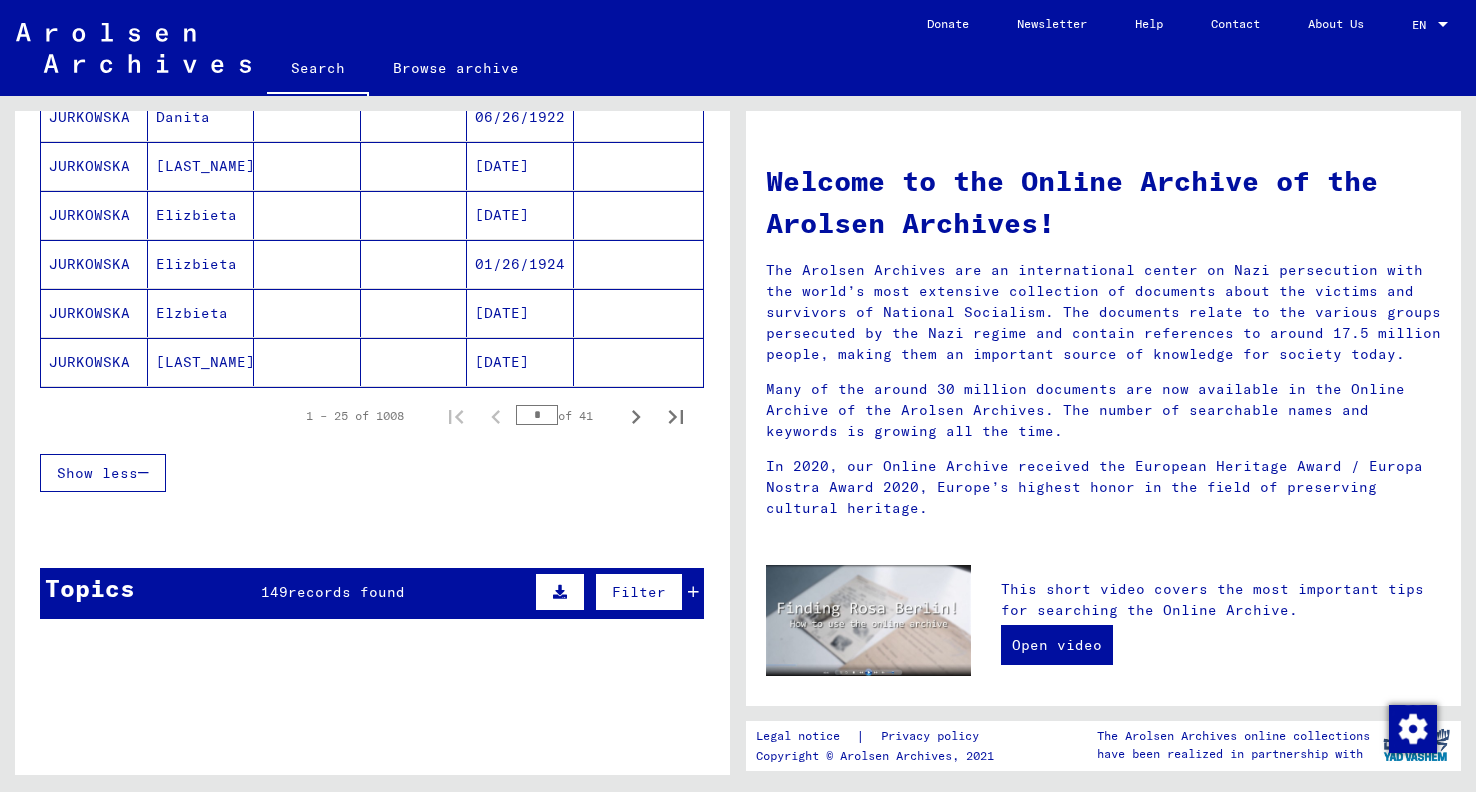 click on "JURKOWSKA" at bounding box center [94, 362] 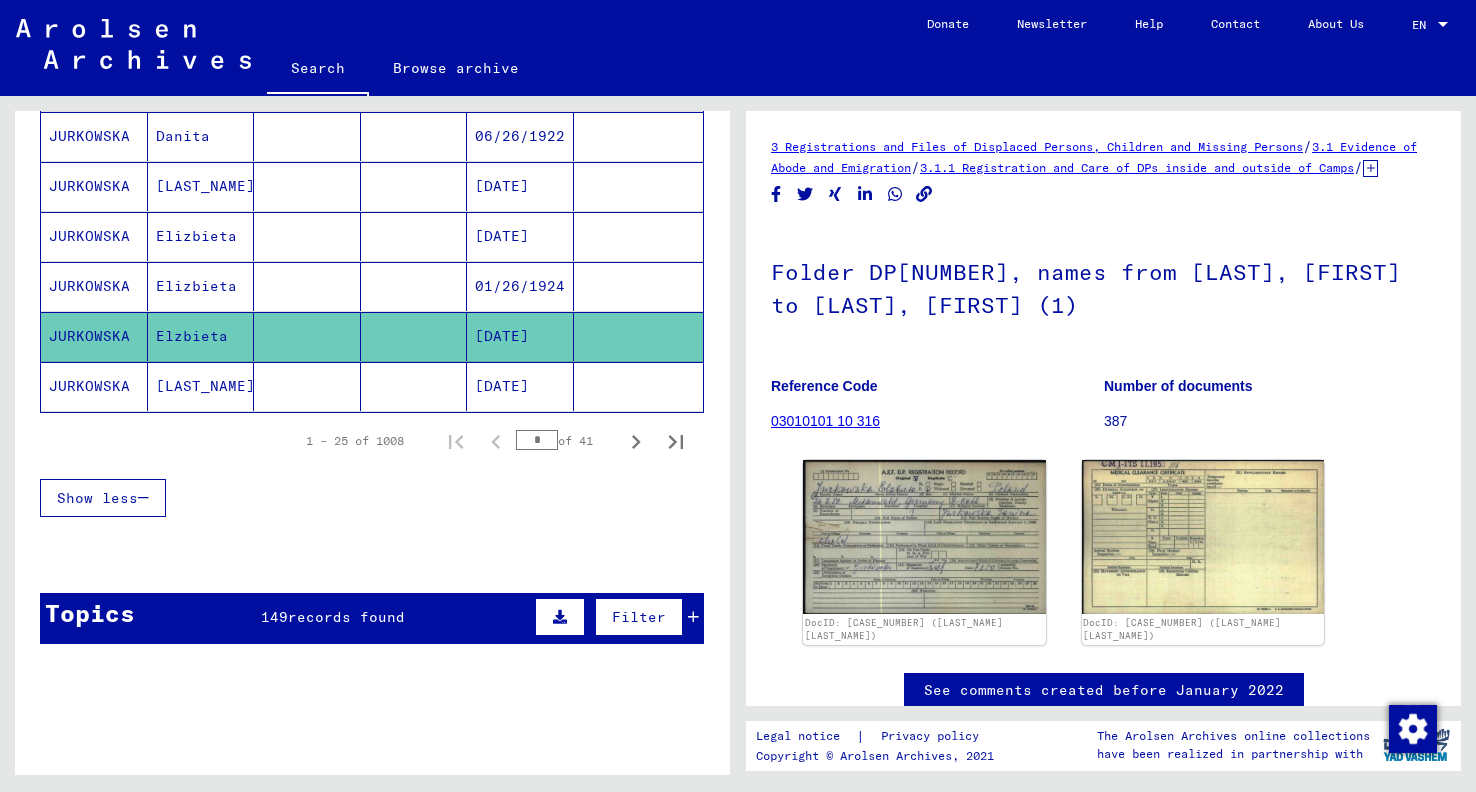 scroll, scrollTop: 0, scrollLeft: 0, axis: both 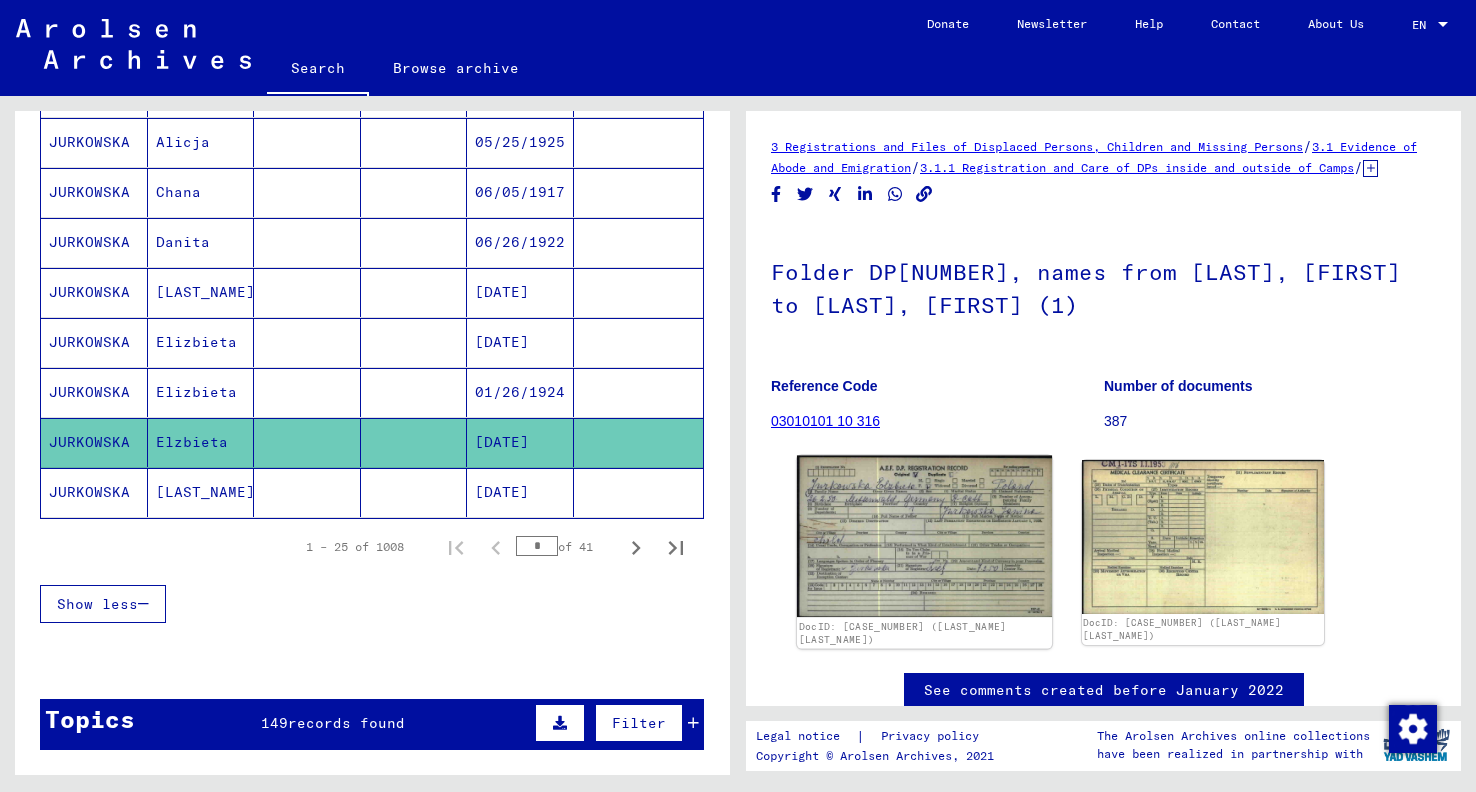 click 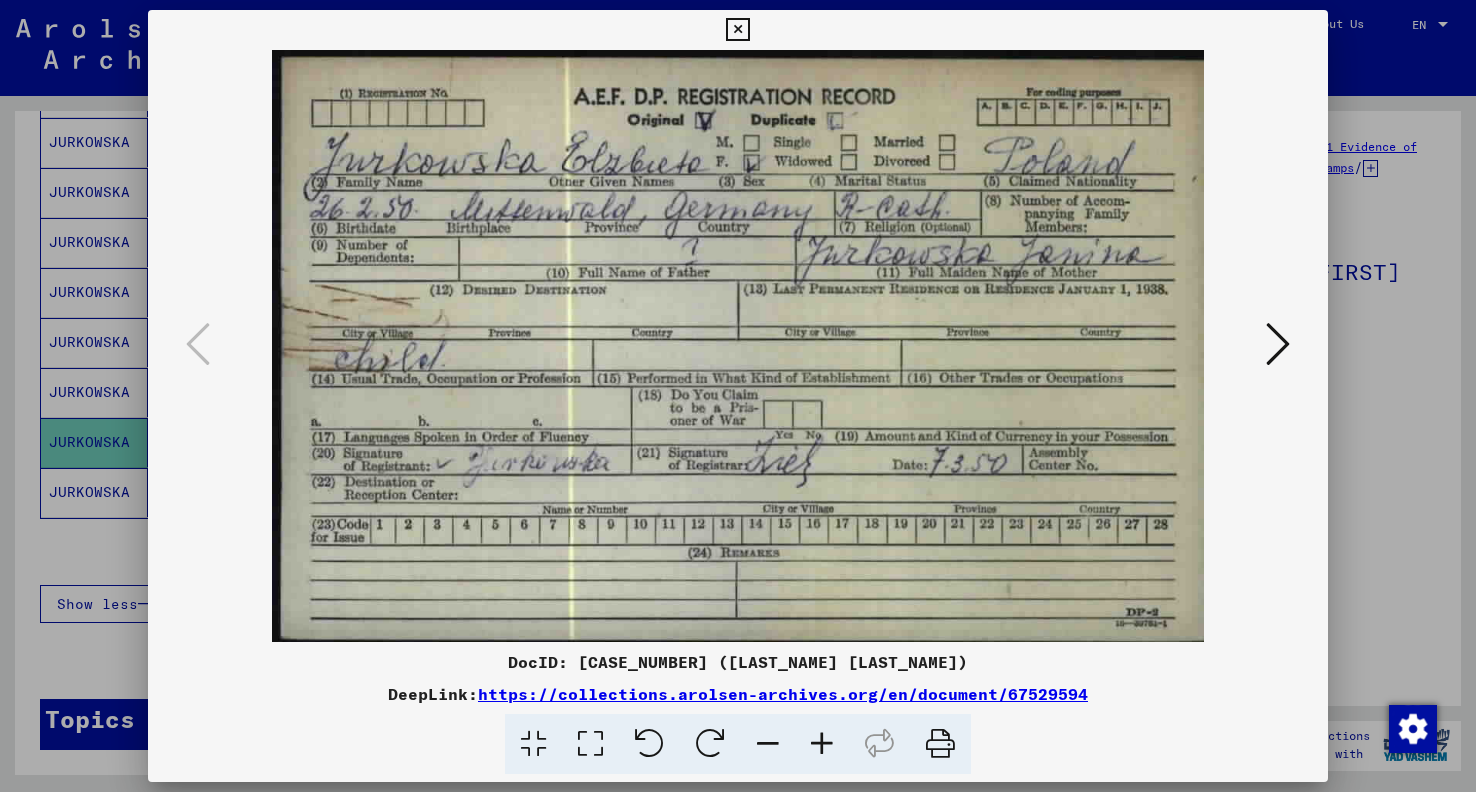 click at bounding box center [1278, 345] 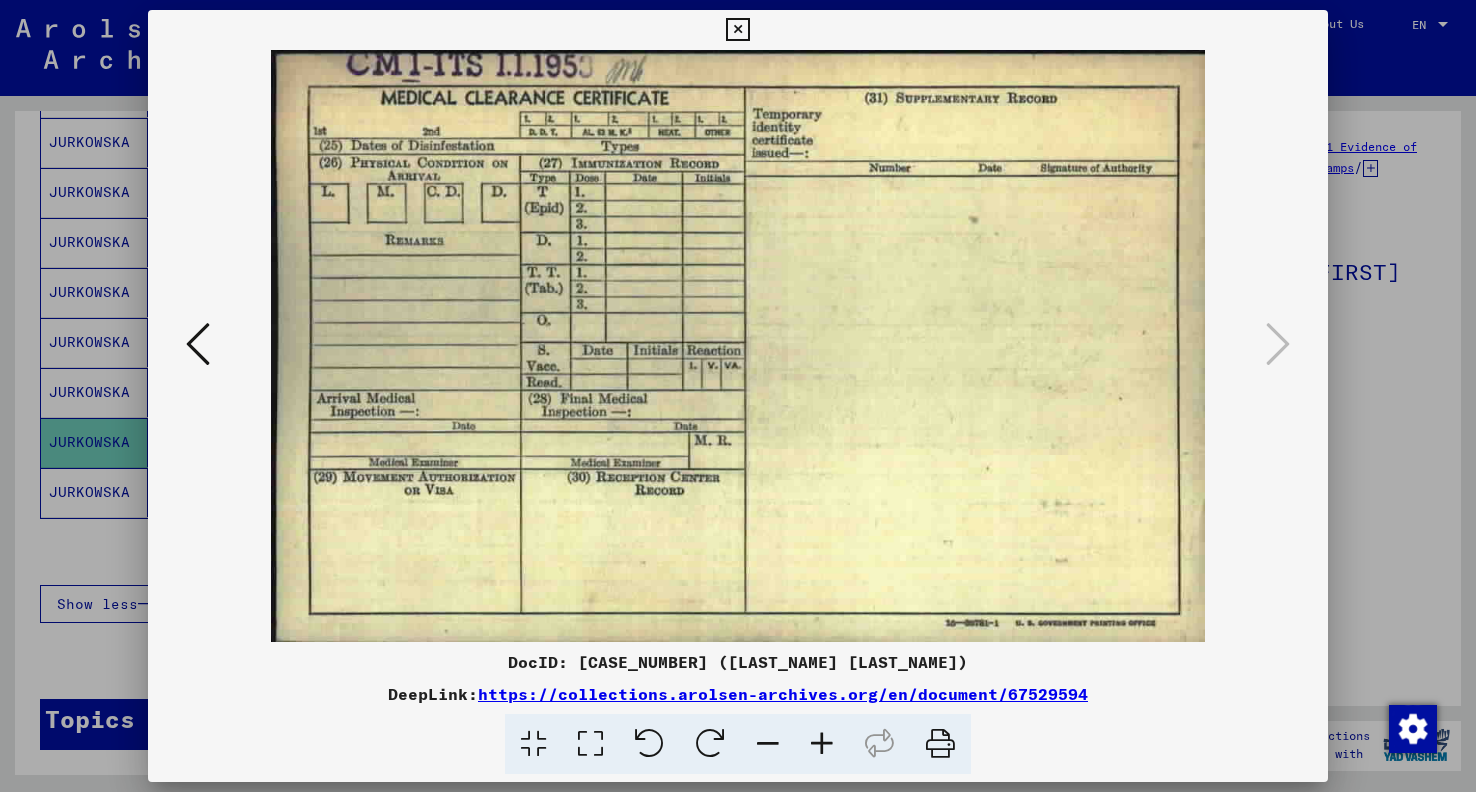 drag, startPoint x: 1305, startPoint y: 36, endPoint x: 1241, endPoint y: 64, distance: 69.856995 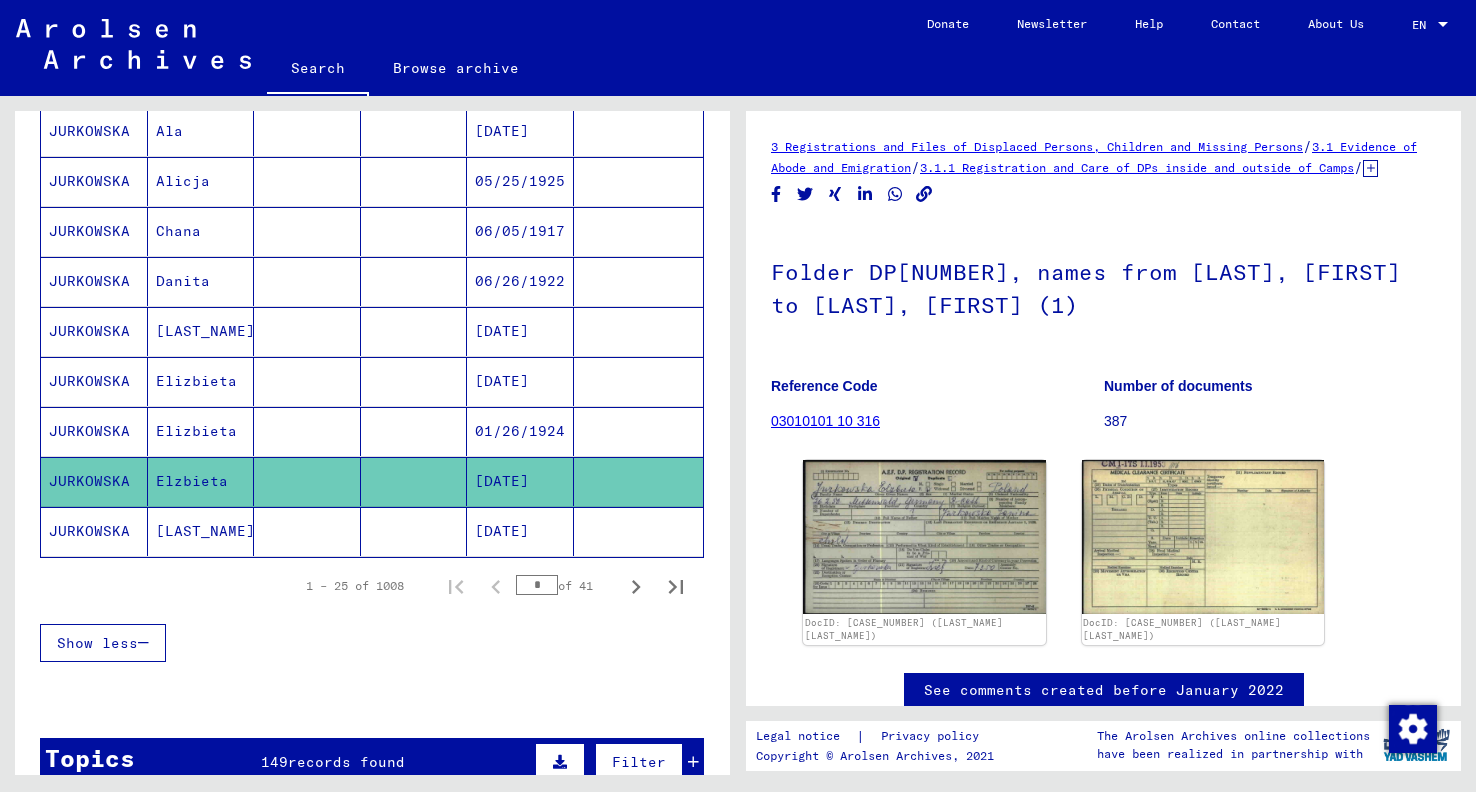 scroll, scrollTop: 655, scrollLeft: 0, axis: vertical 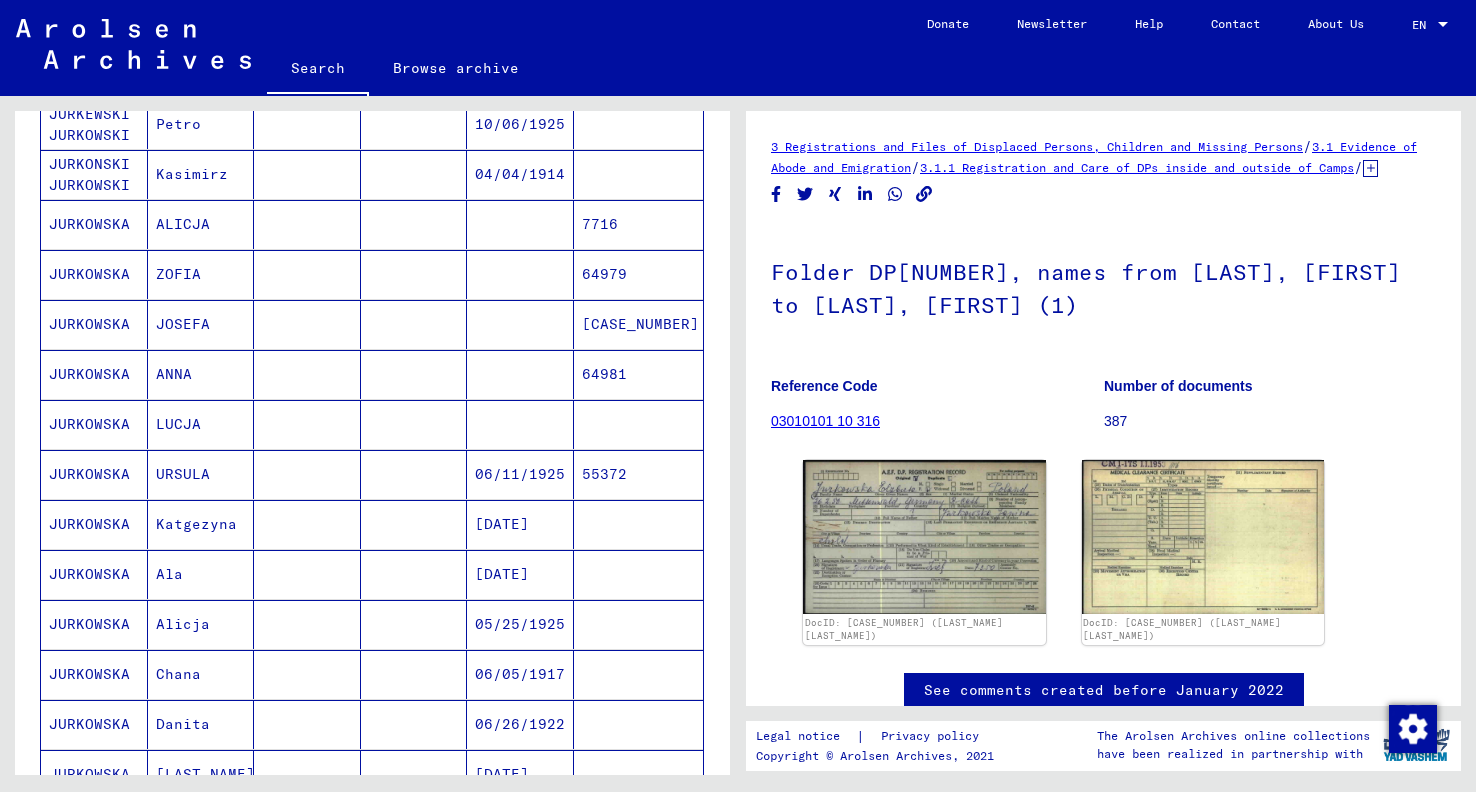click on "JURKOWSKA" at bounding box center [94, 424] 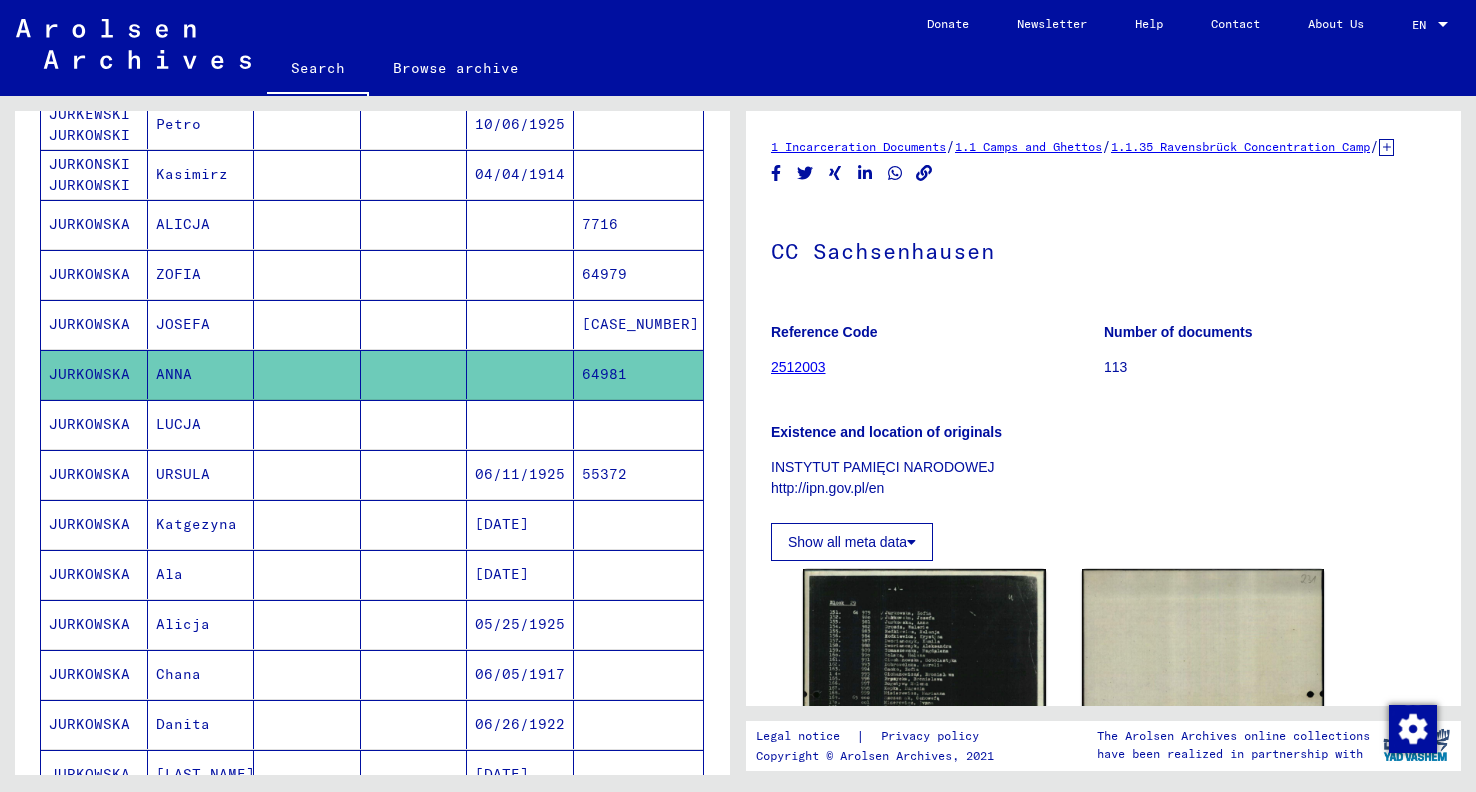 scroll, scrollTop: 0, scrollLeft: 0, axis: both 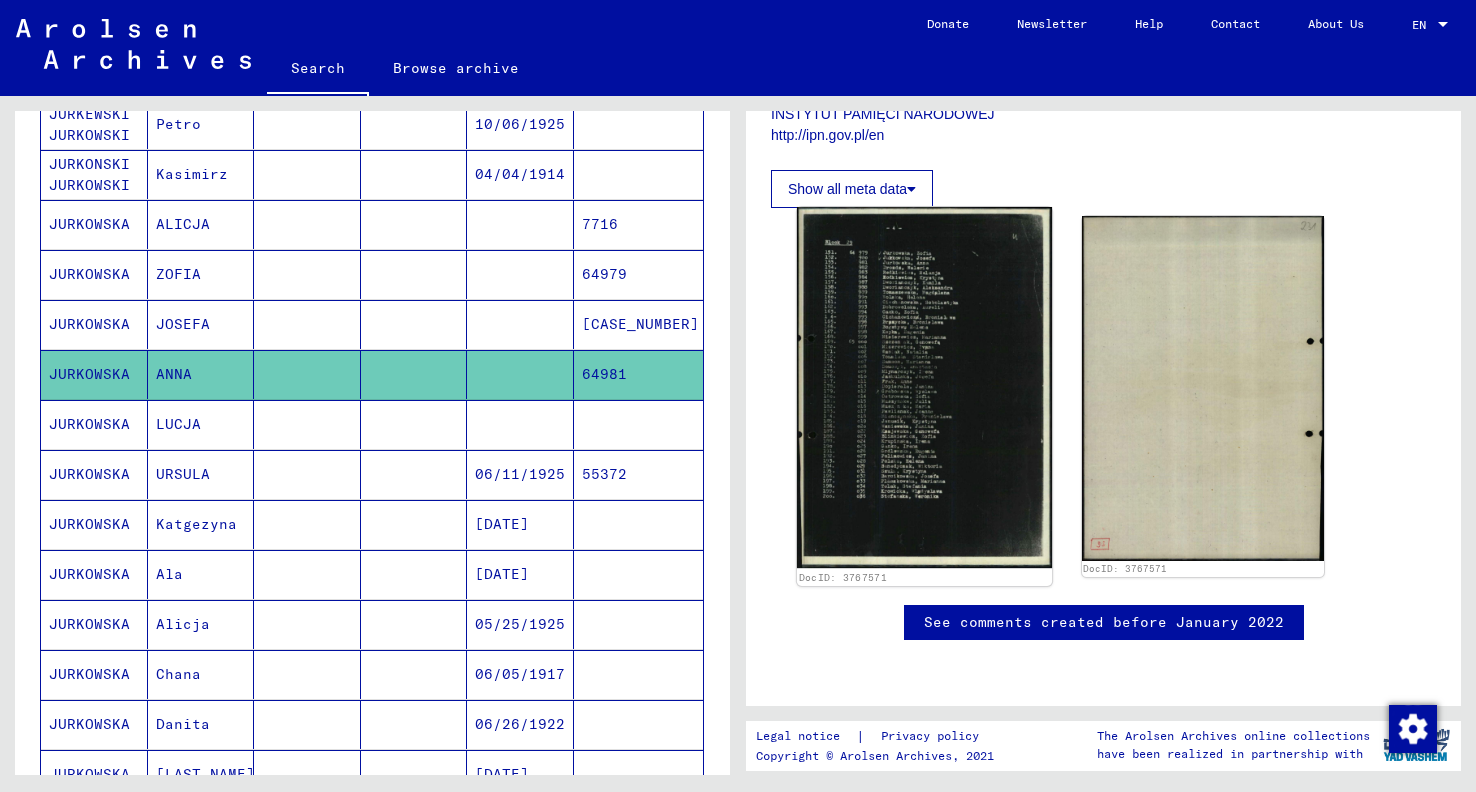click 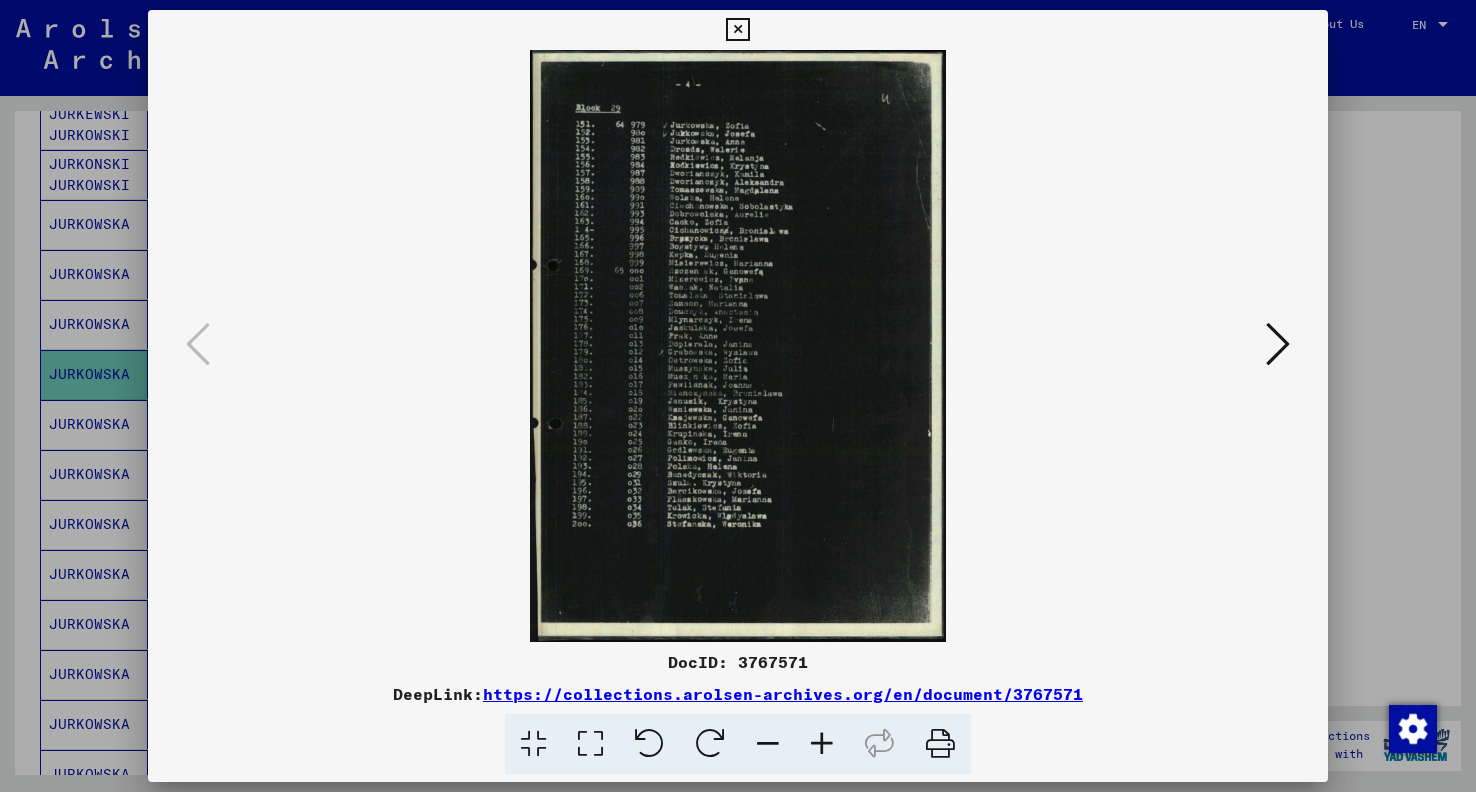 click at bounding box center (737, 30) 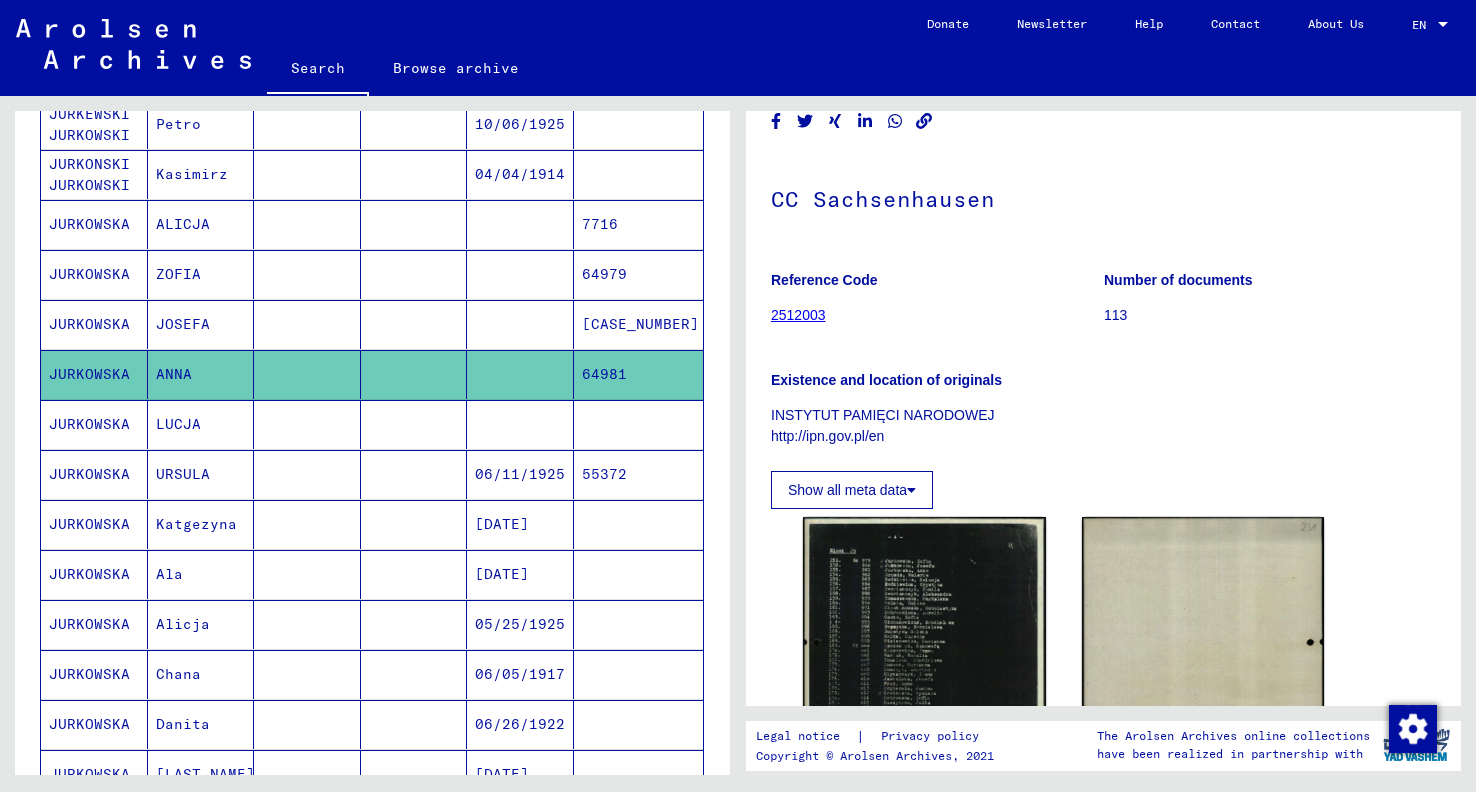 scroll, scrollTop: 78, scrollLeft: 0, axis: vertical 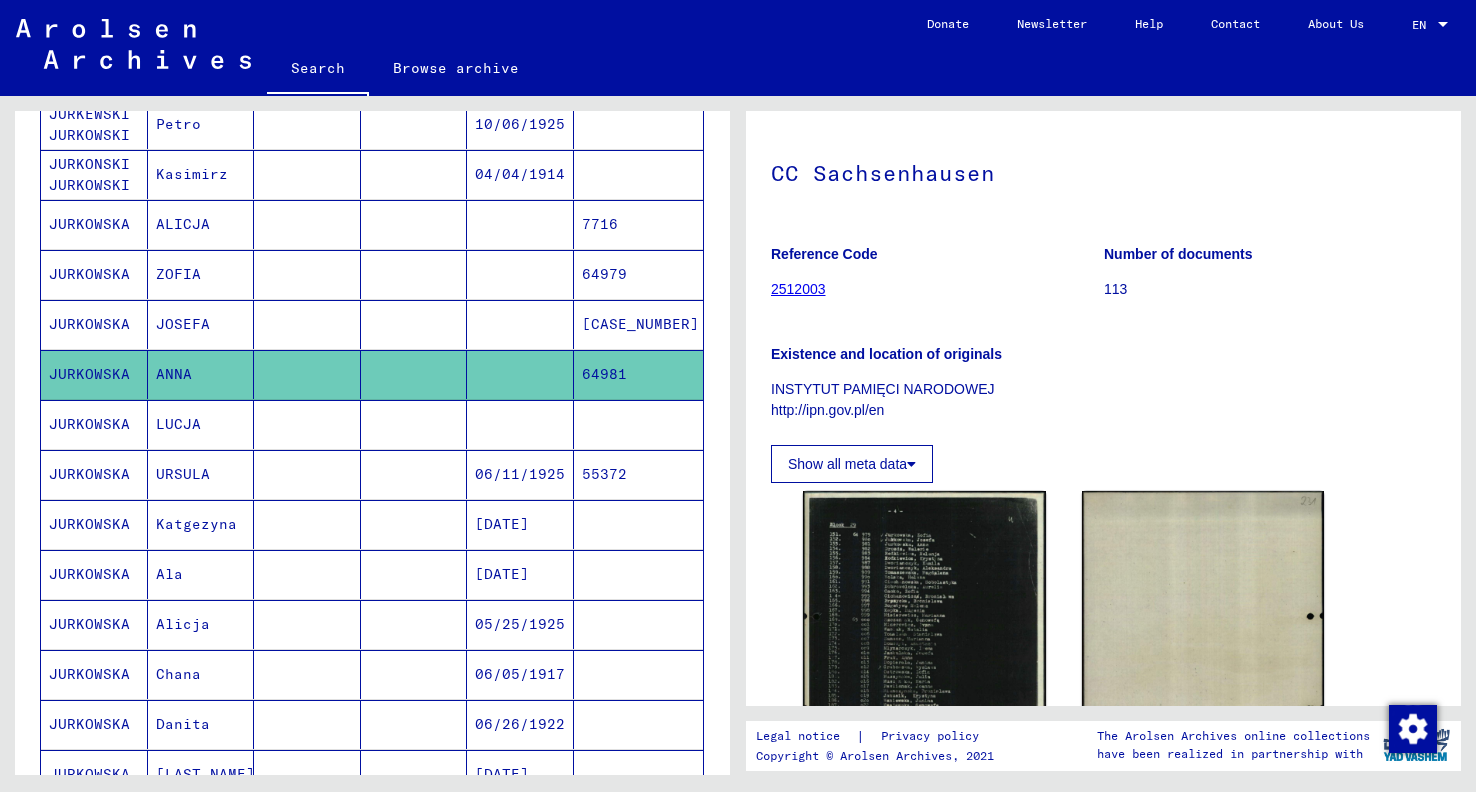 click on "Show all meta data" 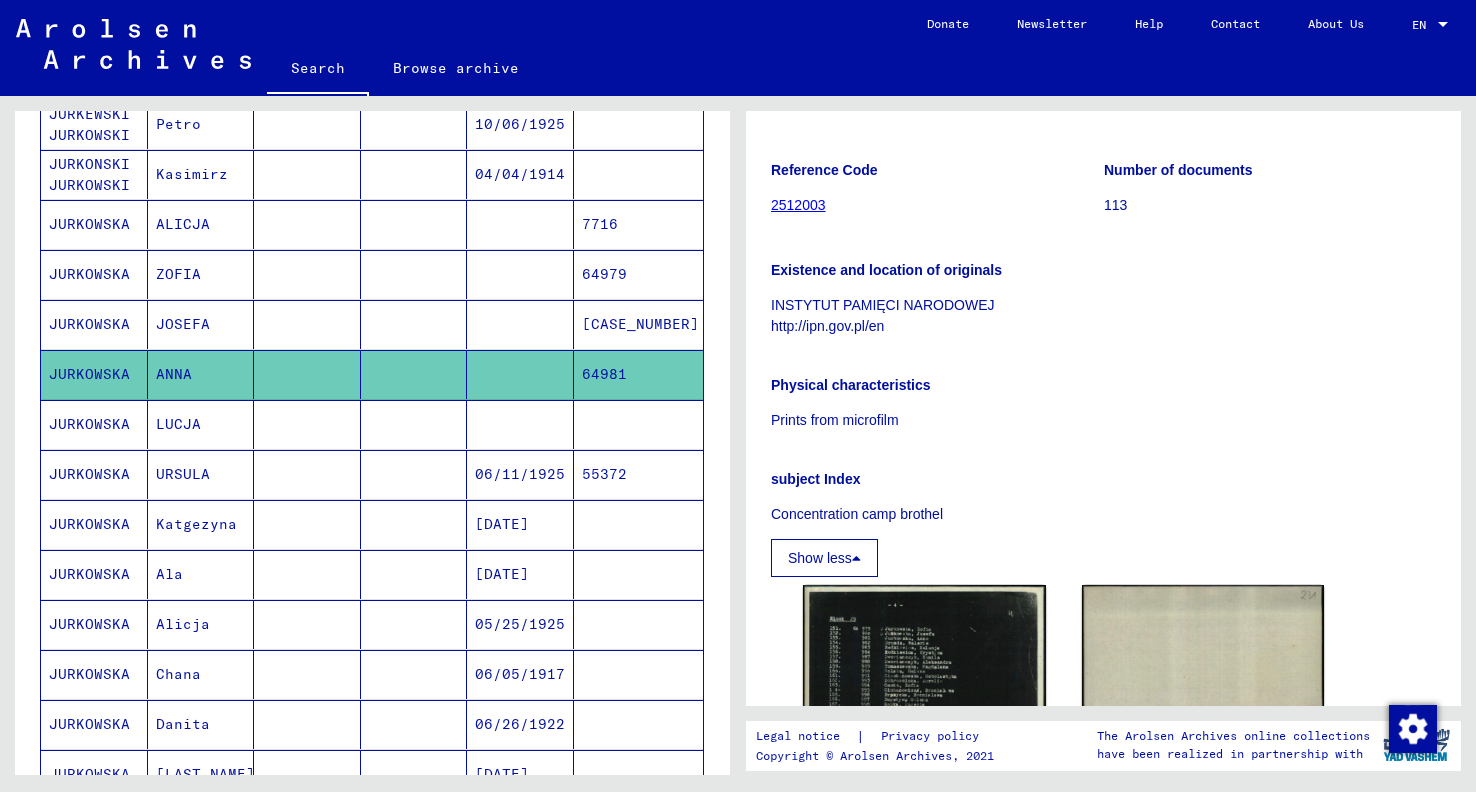 scroll, scrollTop: 0, scrollLeft: 0, axis: both 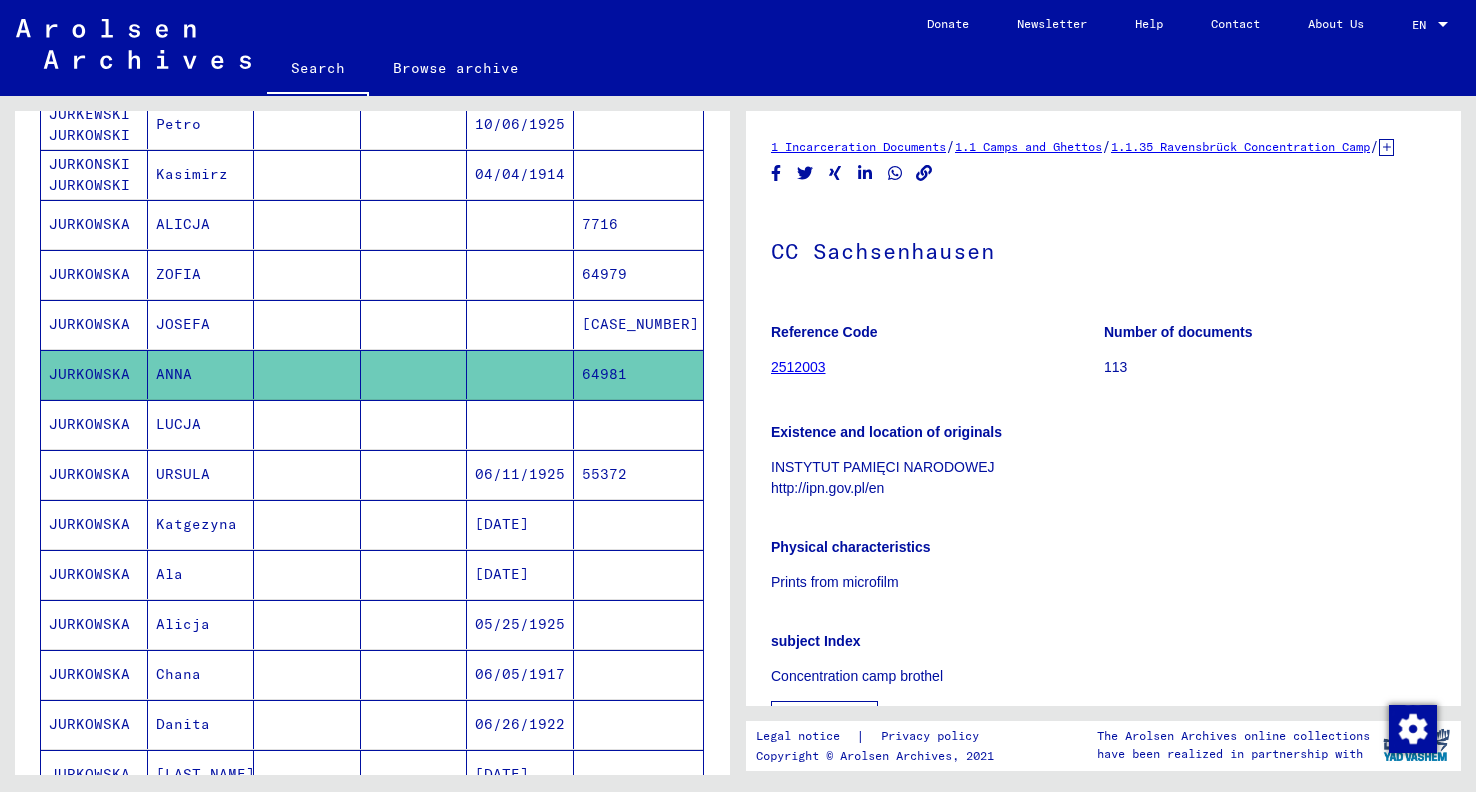 click on "2512003" 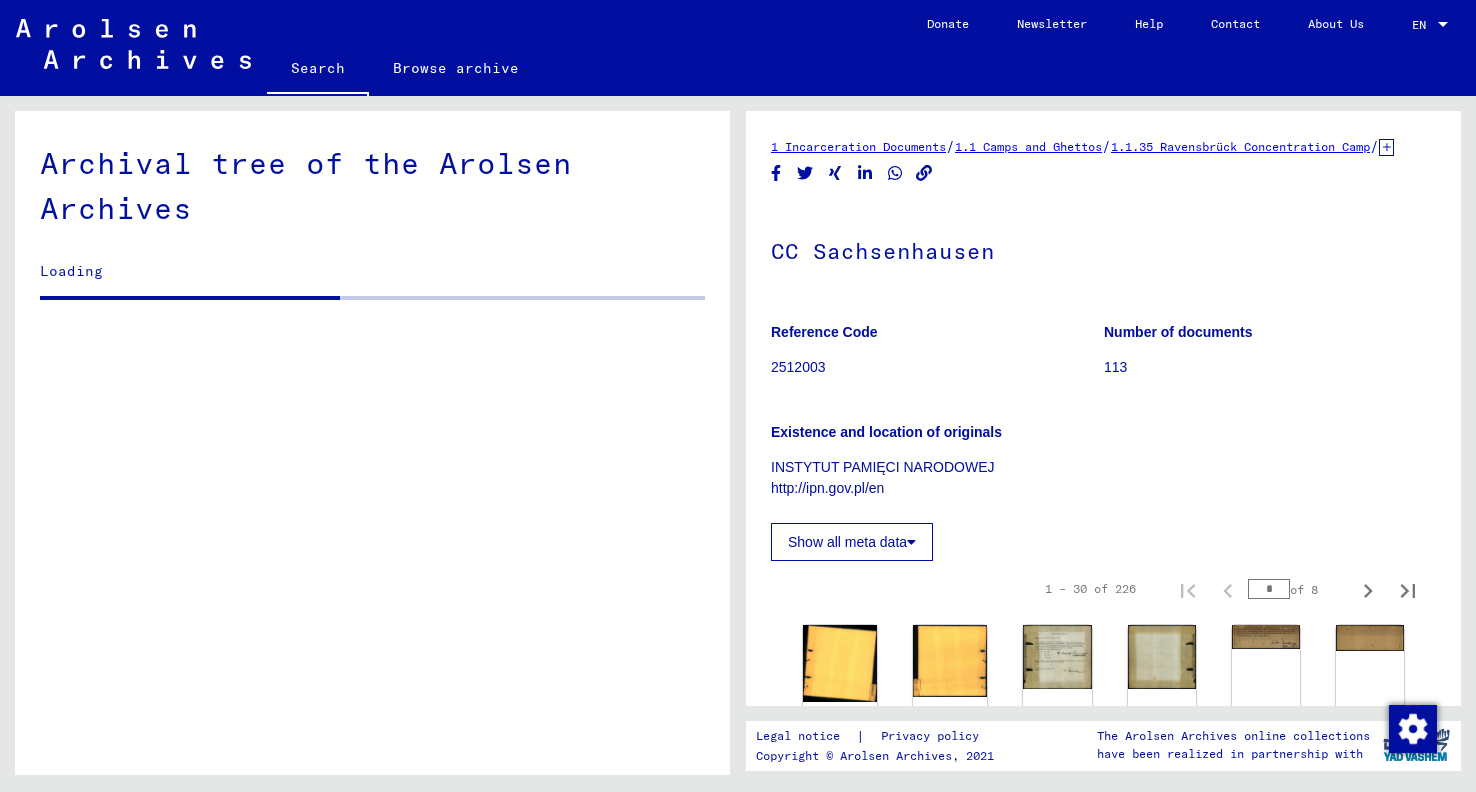 drag, startPoint x: 902, startPoint y: 499, endPoint x: 812, endPoint y: 502, distance: 90.04999 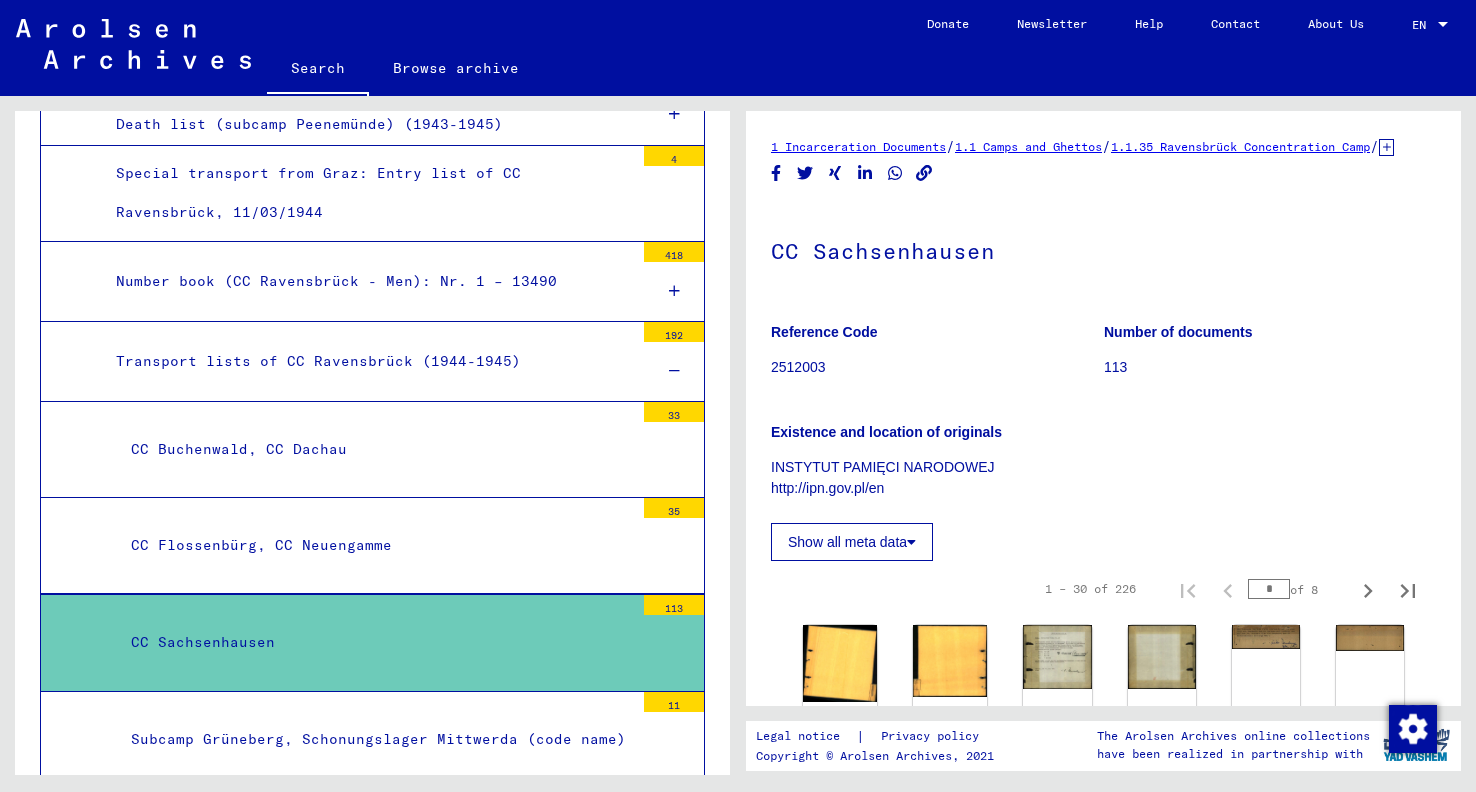 click on "Existence and location of originals INSTYTUT PAMIĘCI NARODOWEJ http://ipn.gov.pl/en" 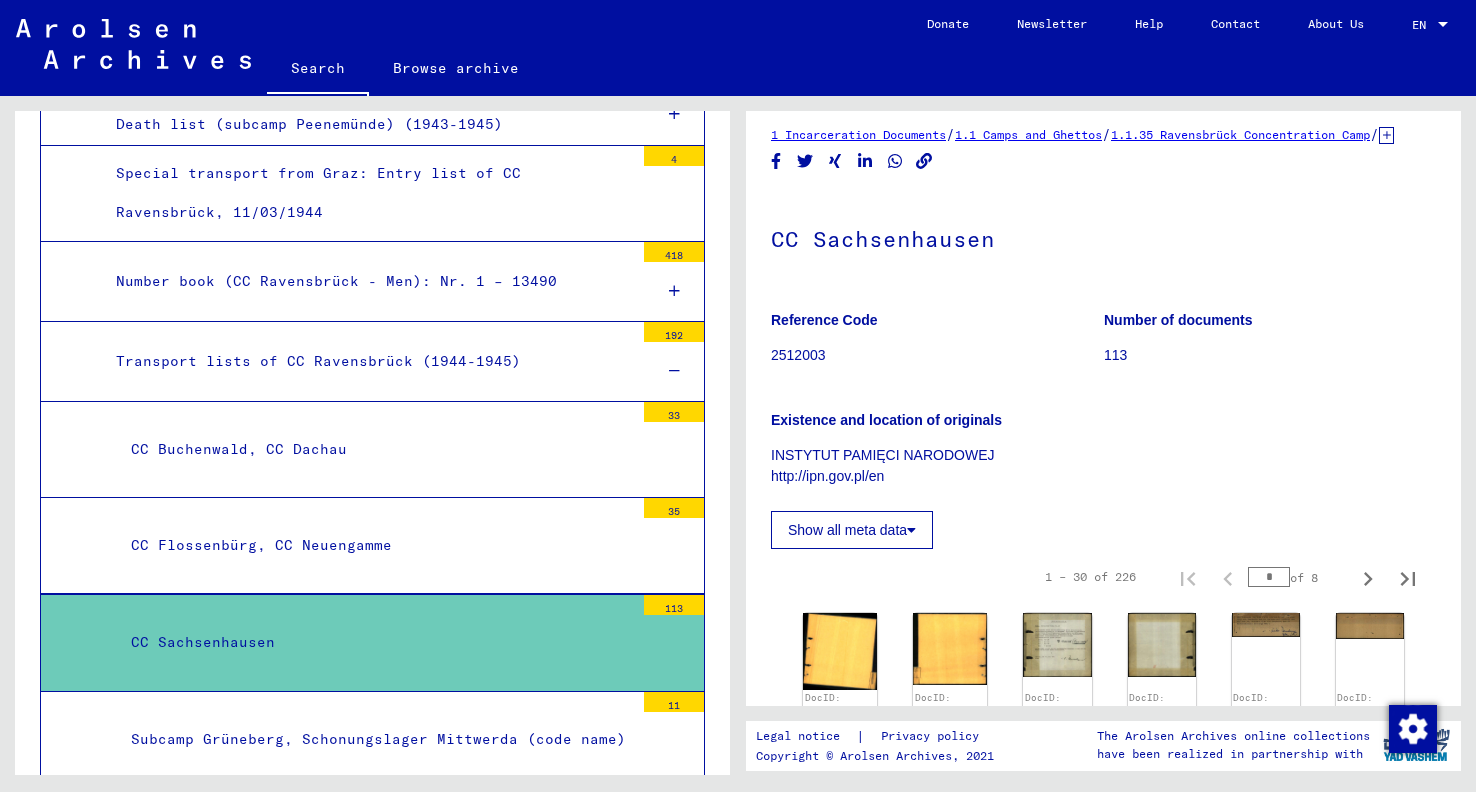 scroll, scrollTop: 494, scrollLeft: 0, axis: vertical 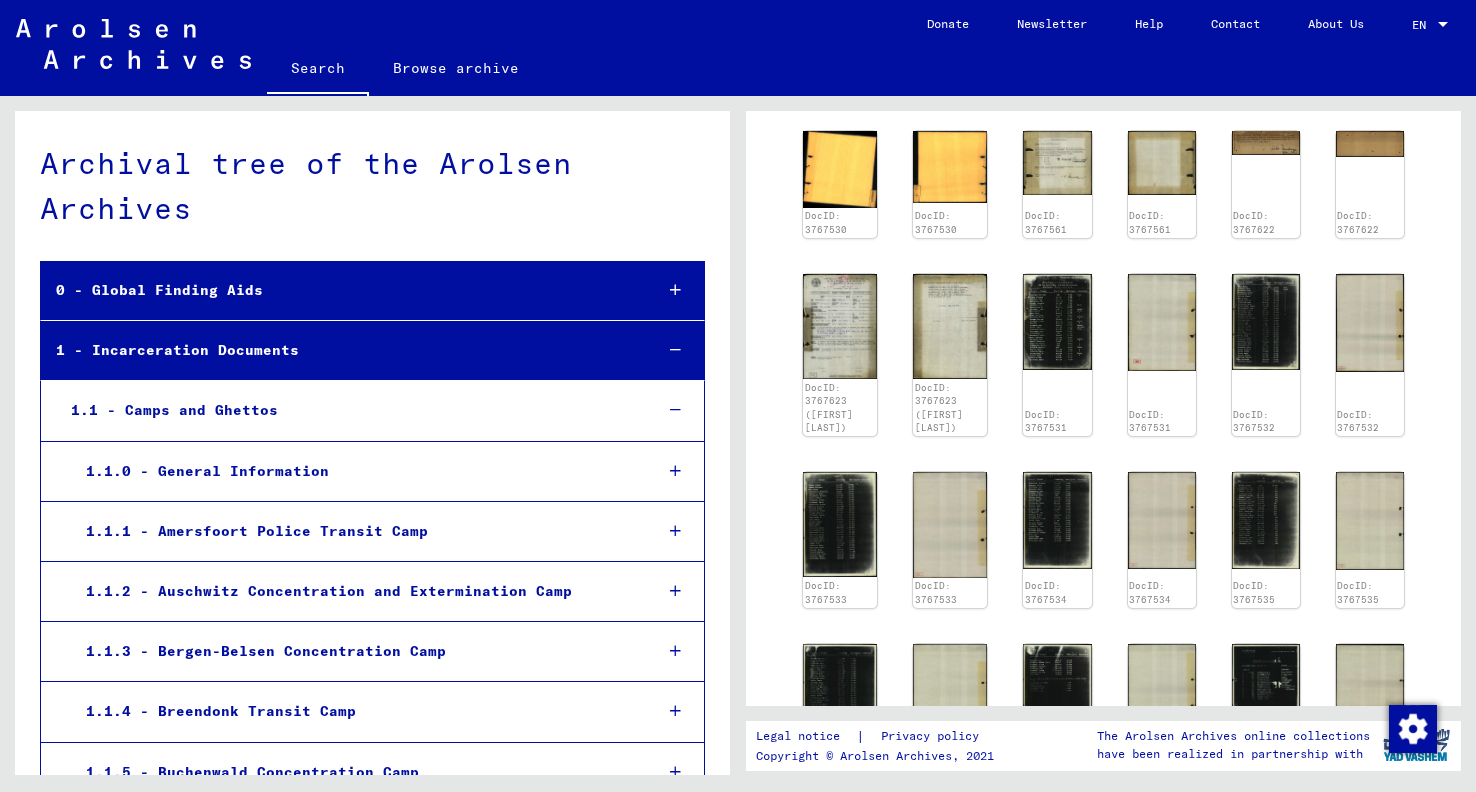 click 